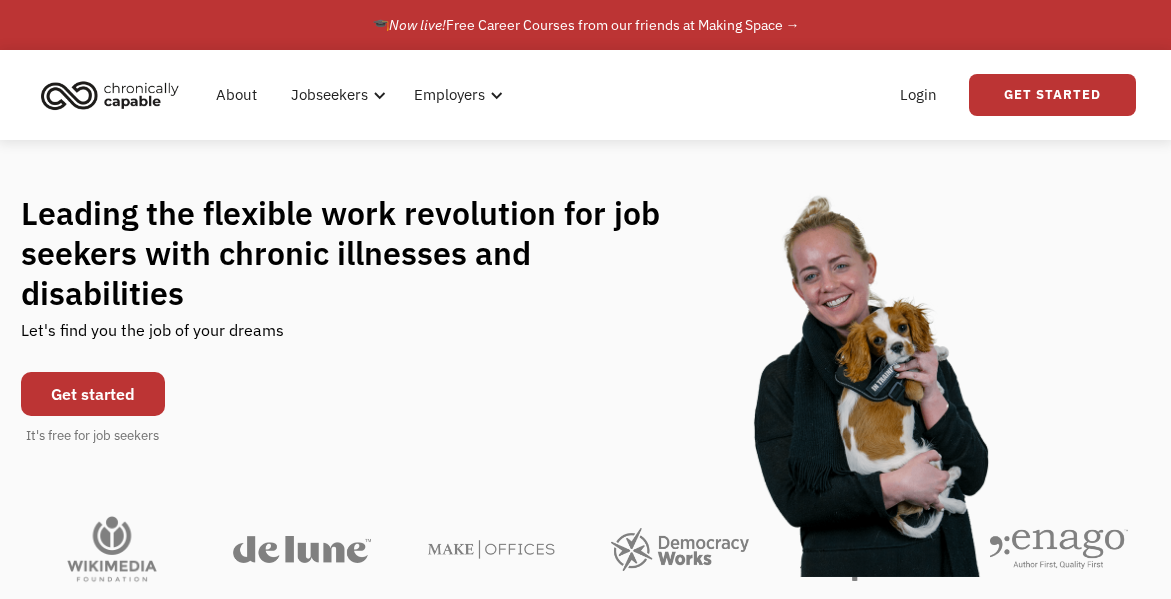 scroll, scrollTop: 0, scrollLeft: 0, axis: both 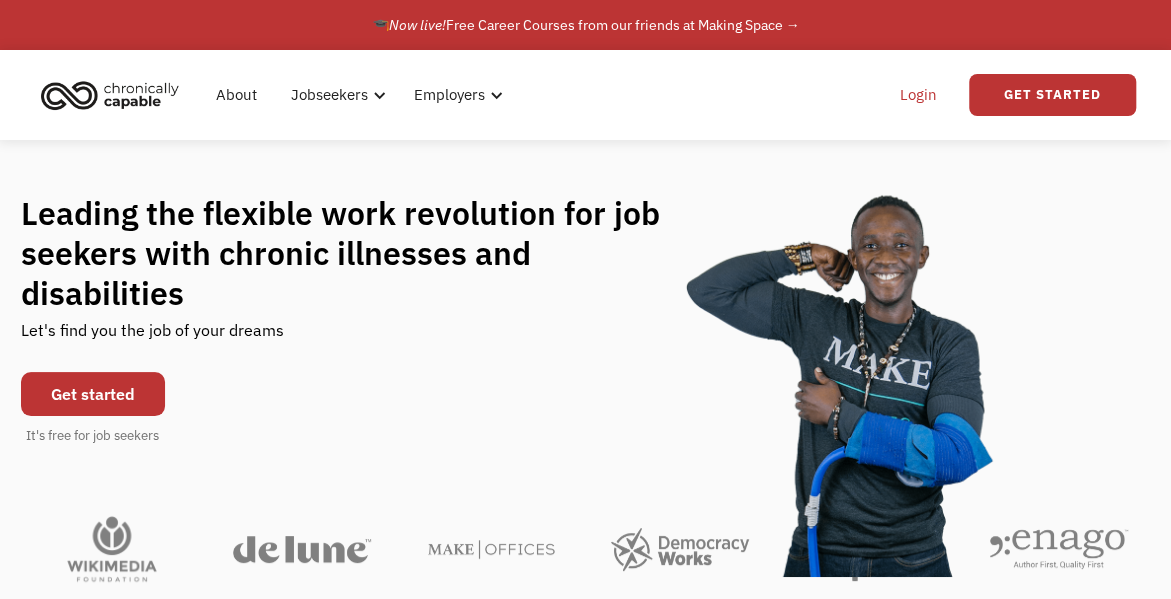click on "Login" at bounding box center (918, 95) 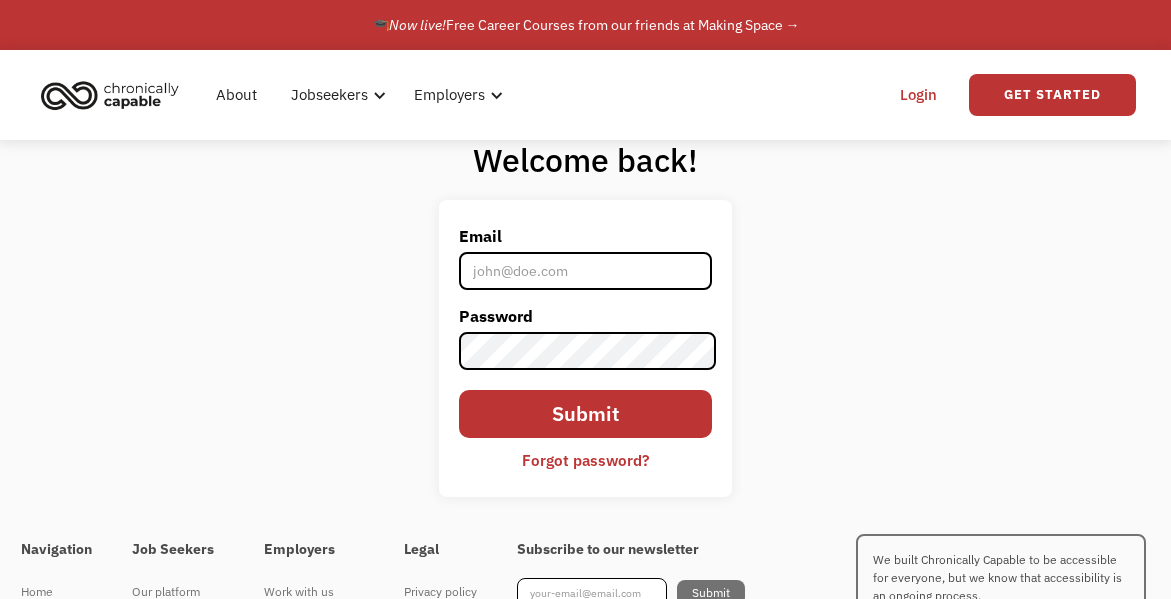 scroll, scrollTop: 0, scrollLeft: 0, axis: both 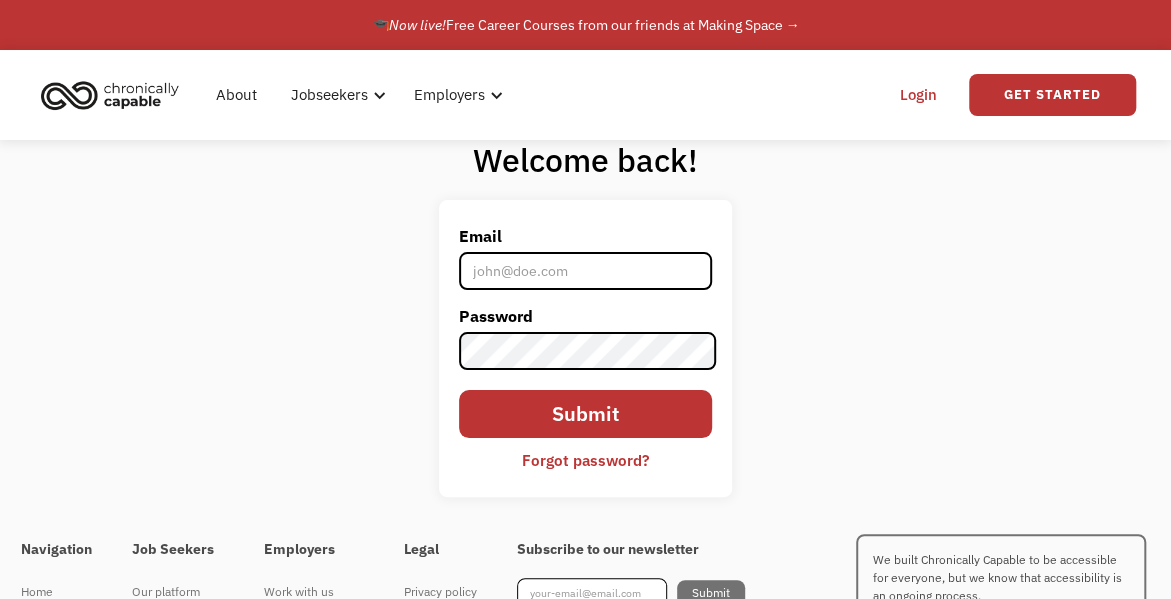 click on "Email" at bounding box center [585, 271] 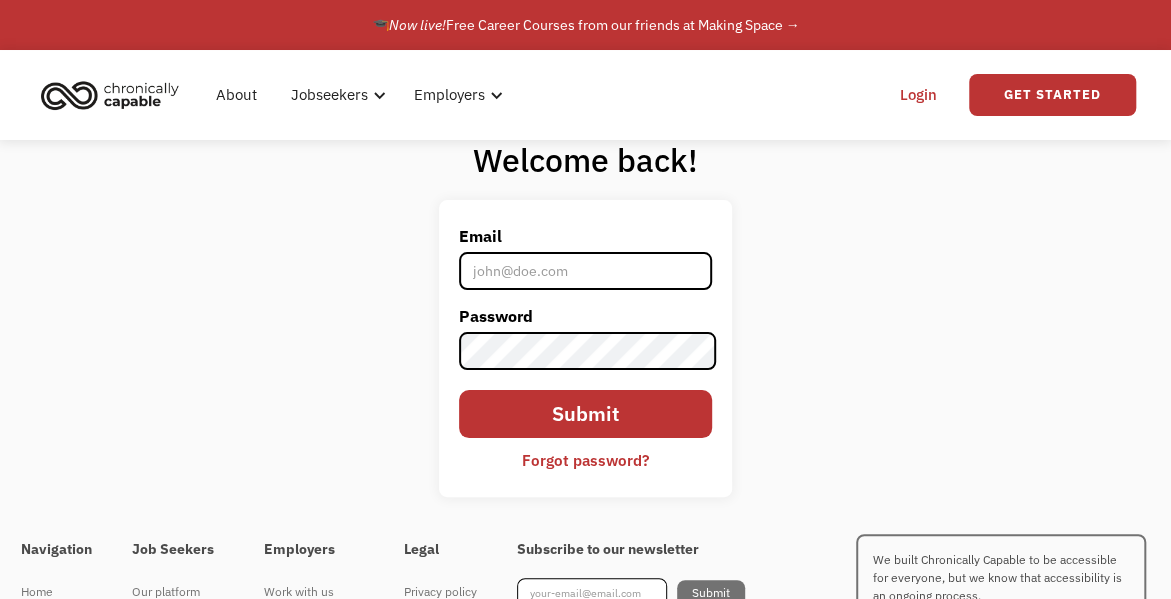 type on "[EMAIL_ADDRESS][DOMAIN_NAME]" 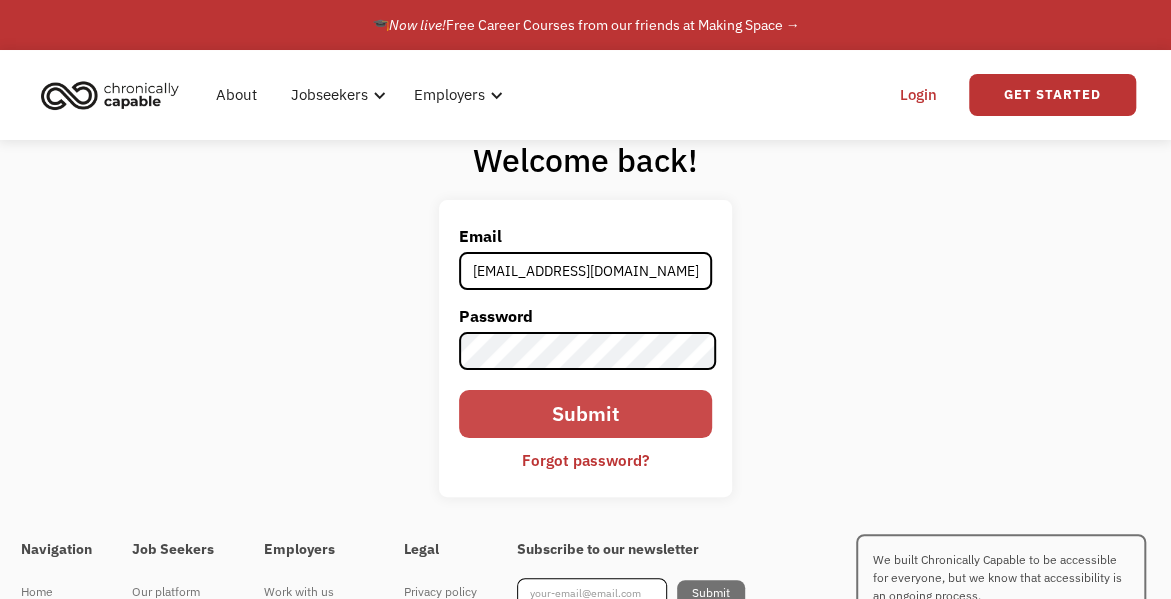 click on "Submit" at bounding box center [585, 414] 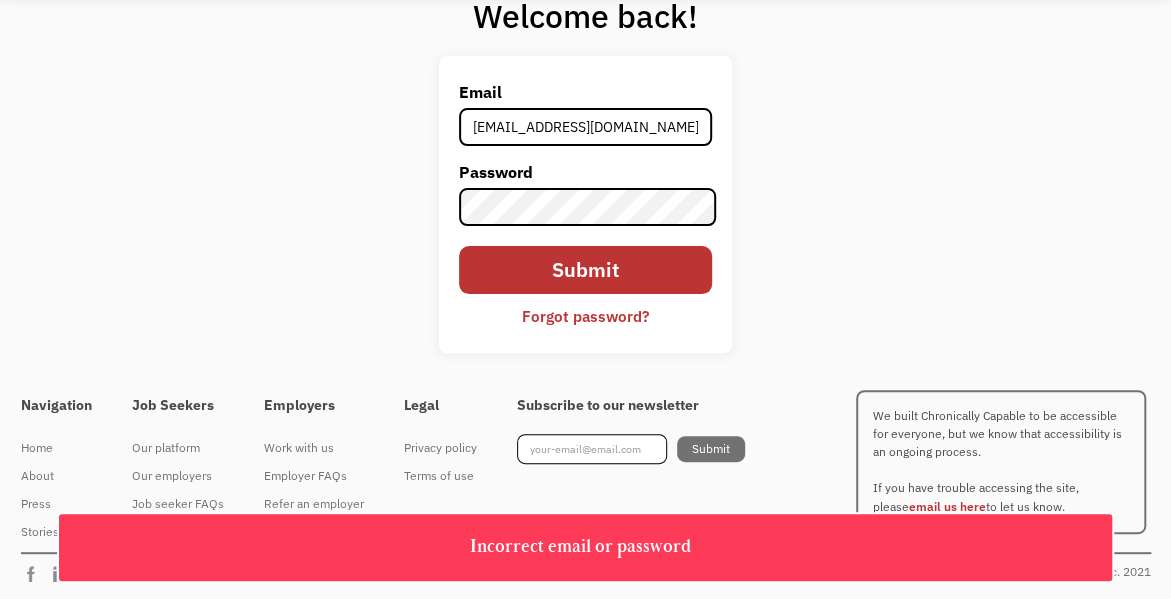 scroll, scrollTop: 147, scrollLeft: 0, axis: vertical 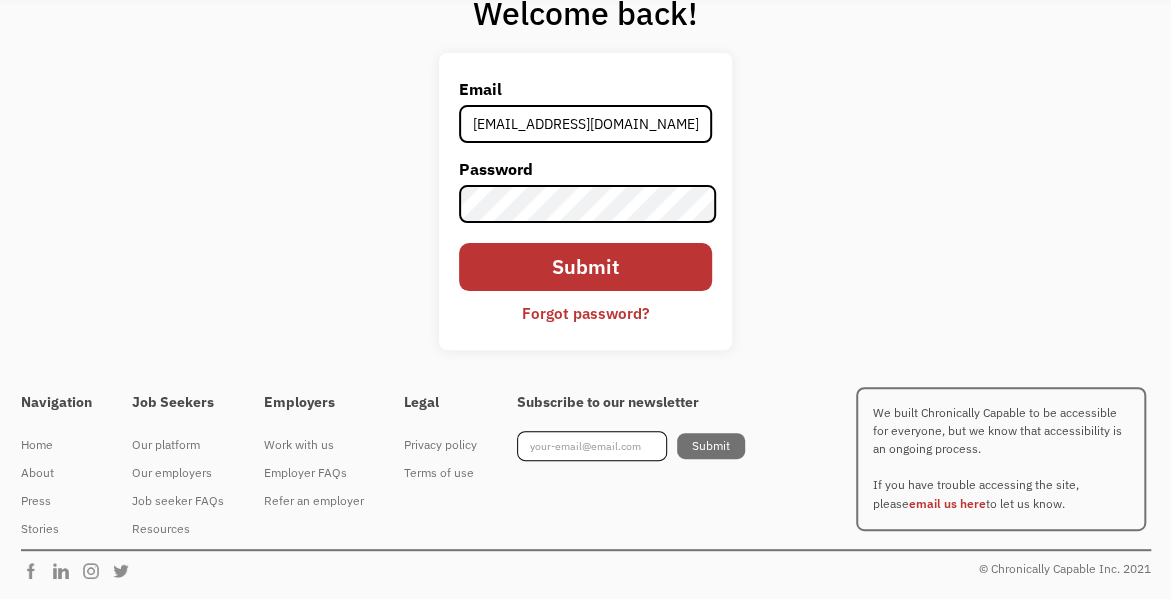 click on "Forgot password?" at bounding box center (585, 313) 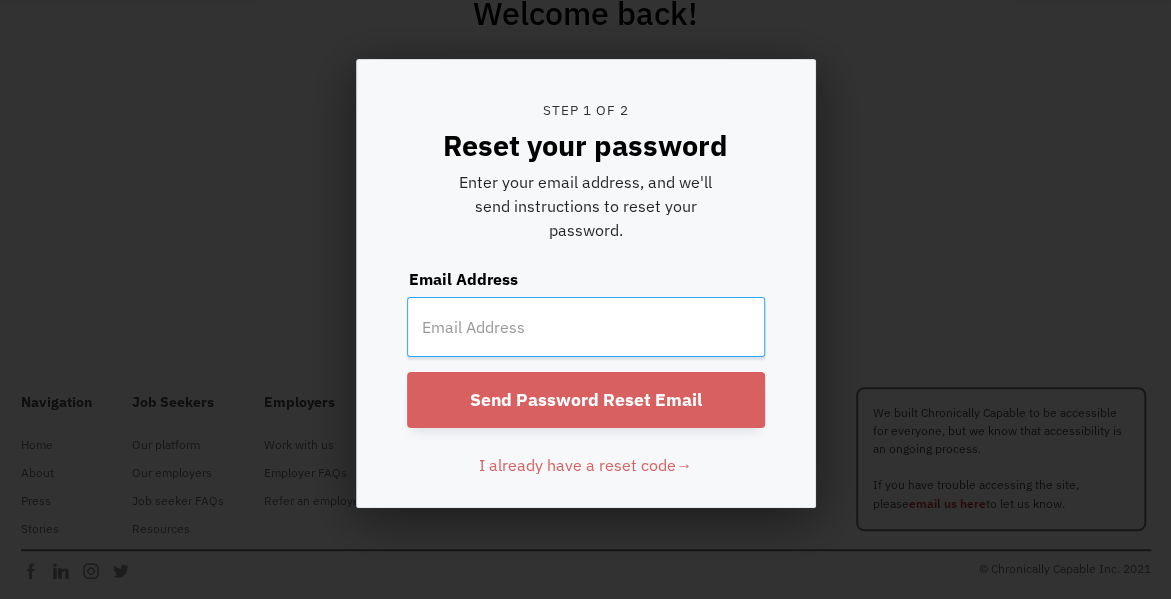 click at bounding box center [586, 327] 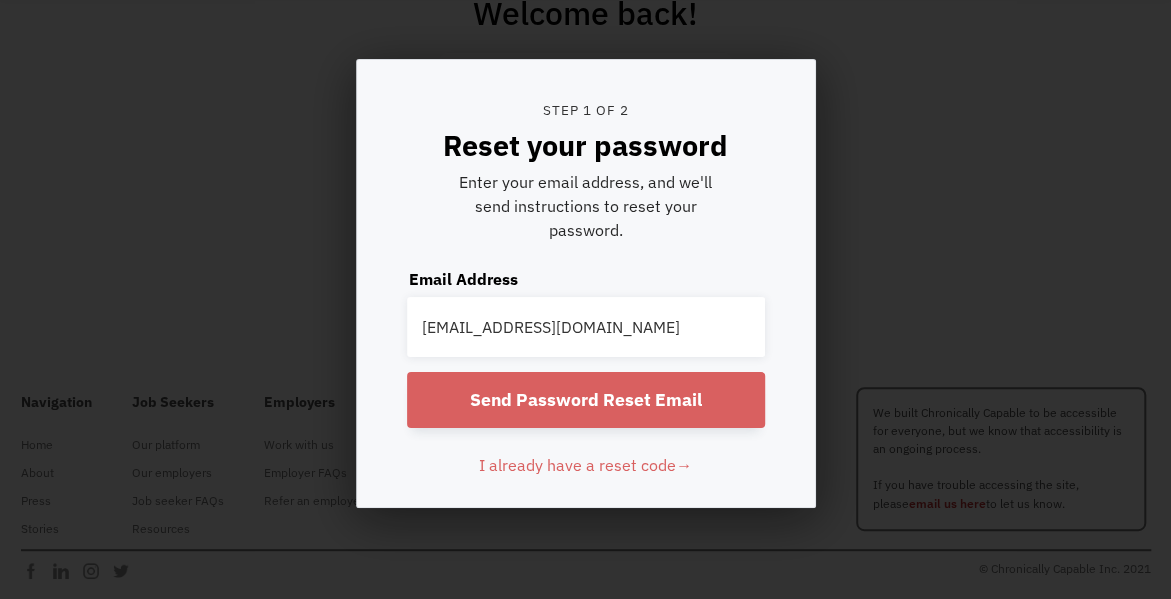 click on "Send Password Reset Email" at bounding box center (586, 400) 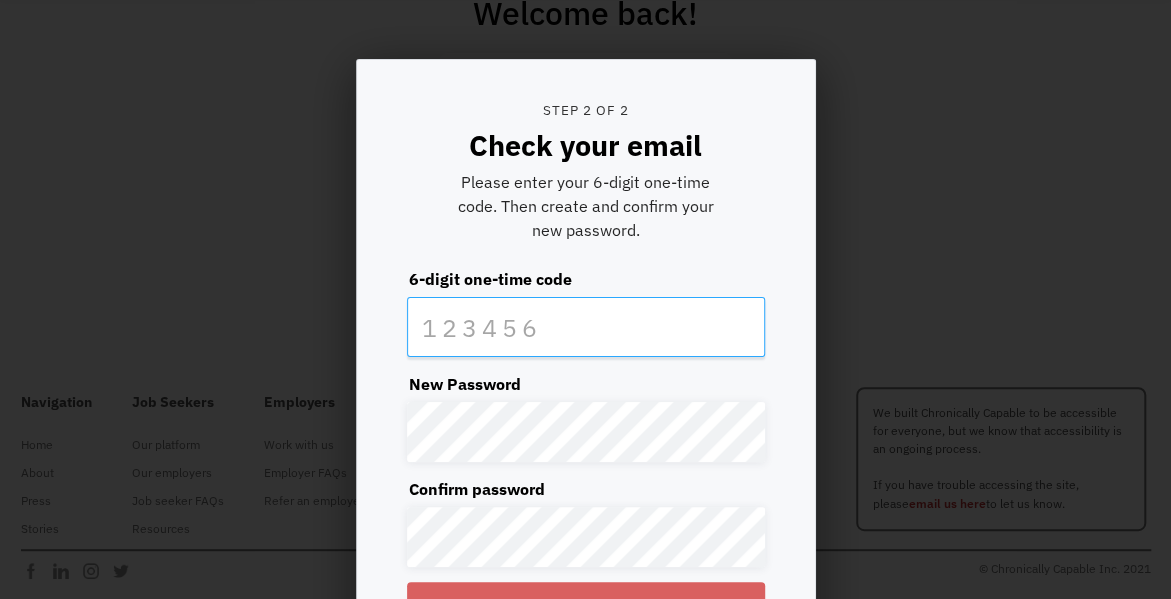 click at bounding box center (586, 327) 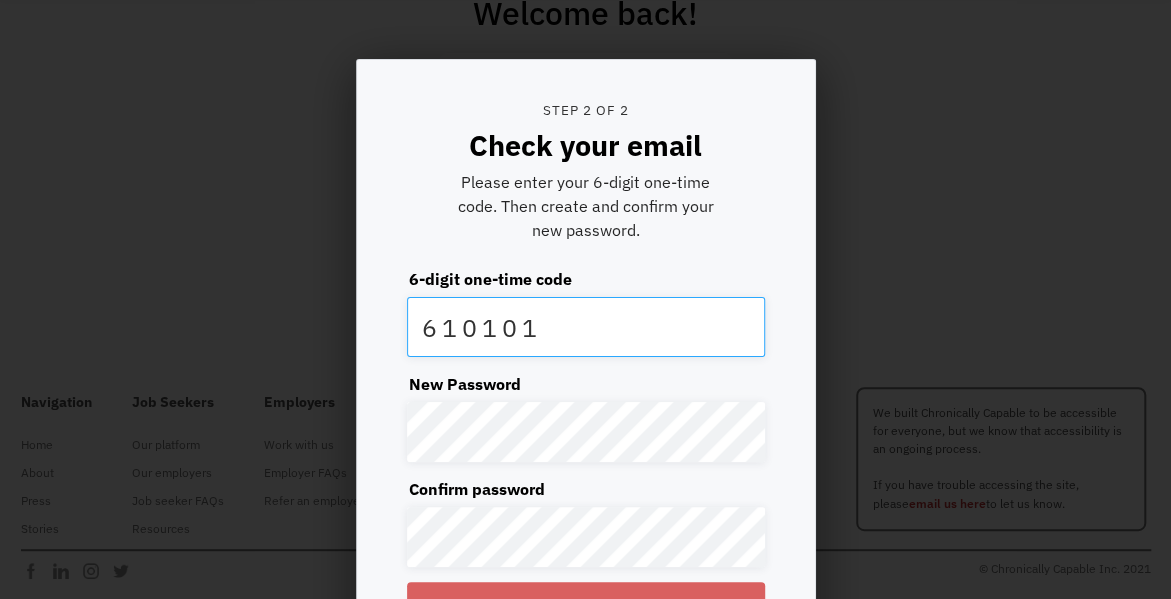 type on "610101" 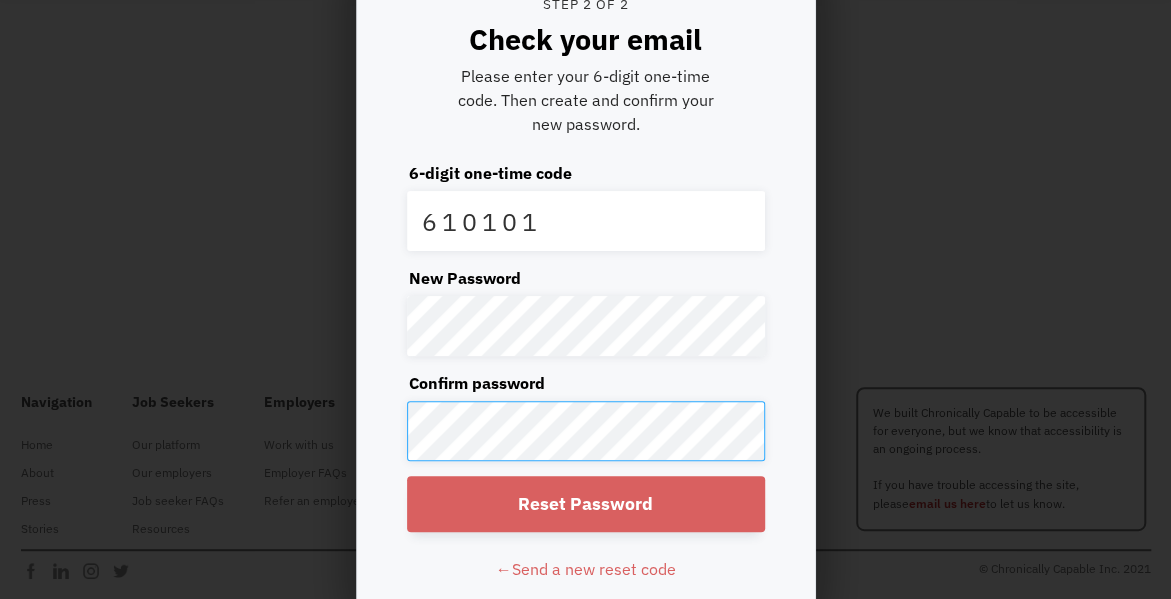 scroll, scrollTop: 206, scrollLeft: 0, axis: vertical 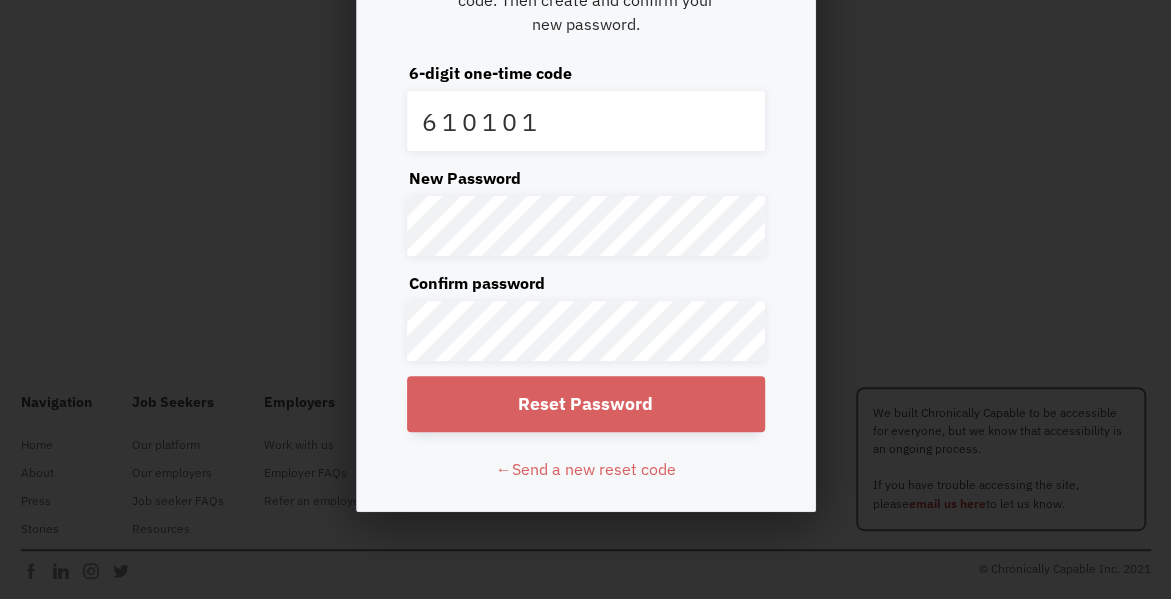 click on "Reset Password" at bounding box center [586, 404] 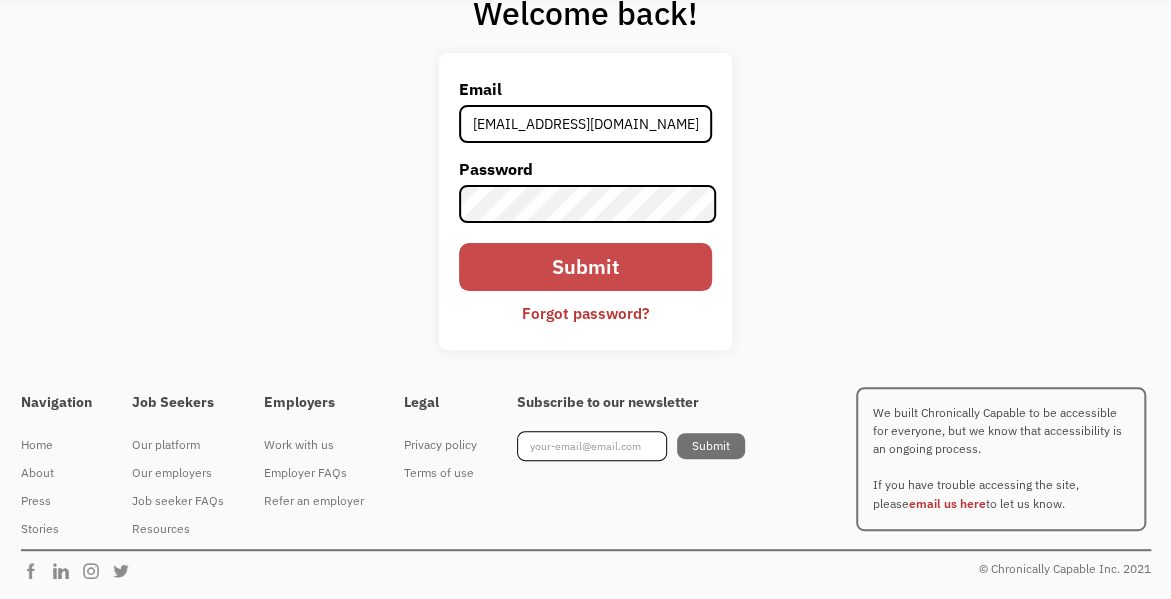 click on "Submit" at bounding box center [585, 267] 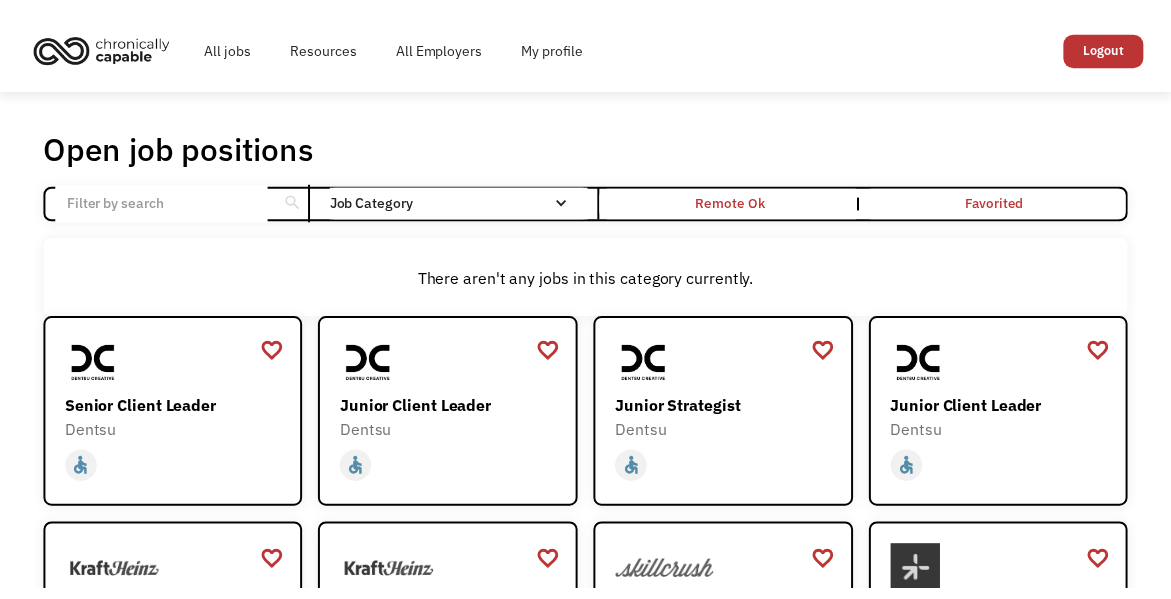 scroll, scrollTop: 0, scrollLeft: 0, axis: both 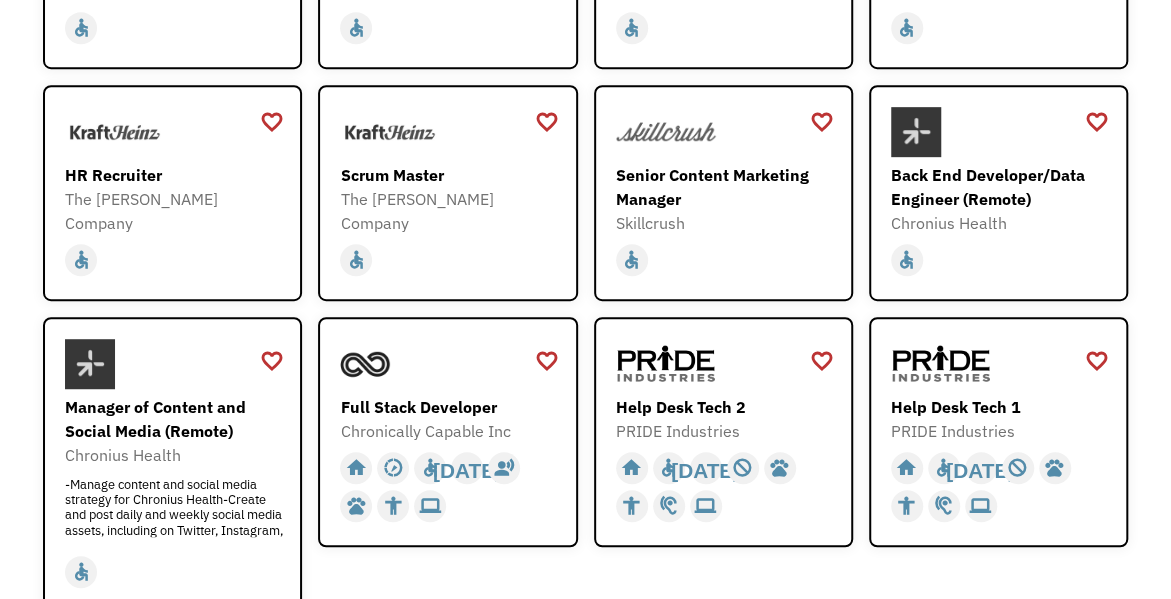 click on "Open job positions You have  X  liked items Search search Filter by category Administration Communications & Public Relations Customer Service Design Education Engineering Finance Healthcare Hospitality Human Resources Industrial & Manufacturing Legal Marketing Operations Sales Science Technology Transportation Other Job Category All None Administrative Communications & Public Relations Customer Service Design Education Engineering Finance Healthcare Hospitality Human Resources Industrial & Manufacturing Legal Marketing Non-profit/Philanthropy Operations Other Sales Science Technology Transportation Filter by type Full-time Part-time Remote Ok Favorited Favorited Thank you! Your submission has been received! Oops! Something went wrong while submitting the form. Non-profit/Philanthropy Other Transportation Technology Science Sales Operations Marketing Legal Industrial & Manufacturing Human Resources Hospitality Healthcare Finance Engineering Education Design Customer Service Communications & Public Relations" at bounding box center (585, 190) 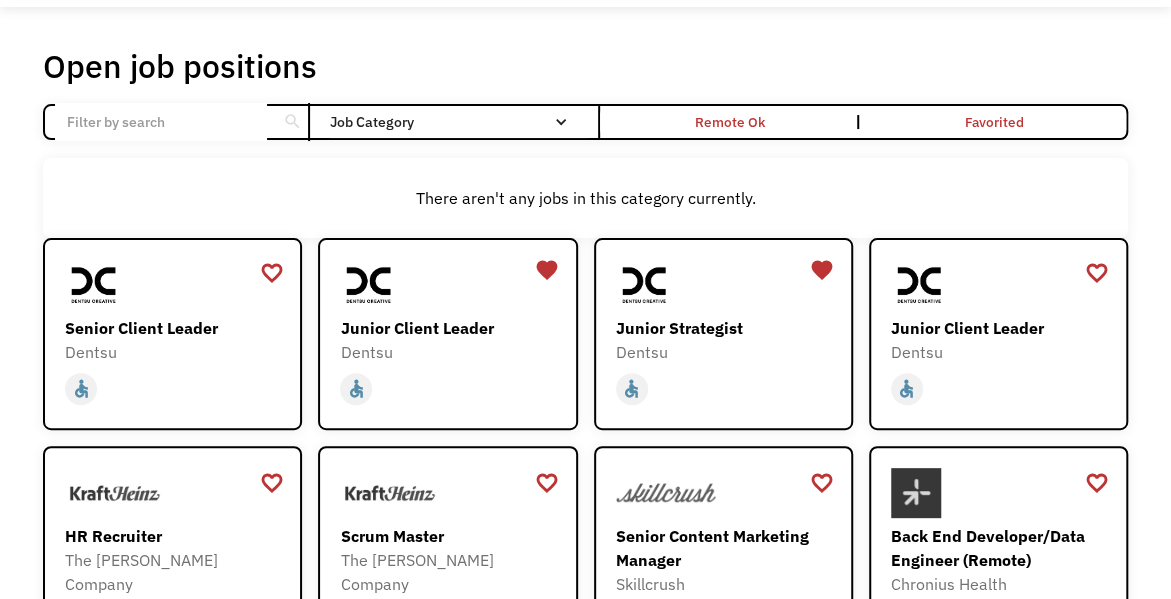 scroll, scrollTop: 0, scrollLeft: 0, axis: both 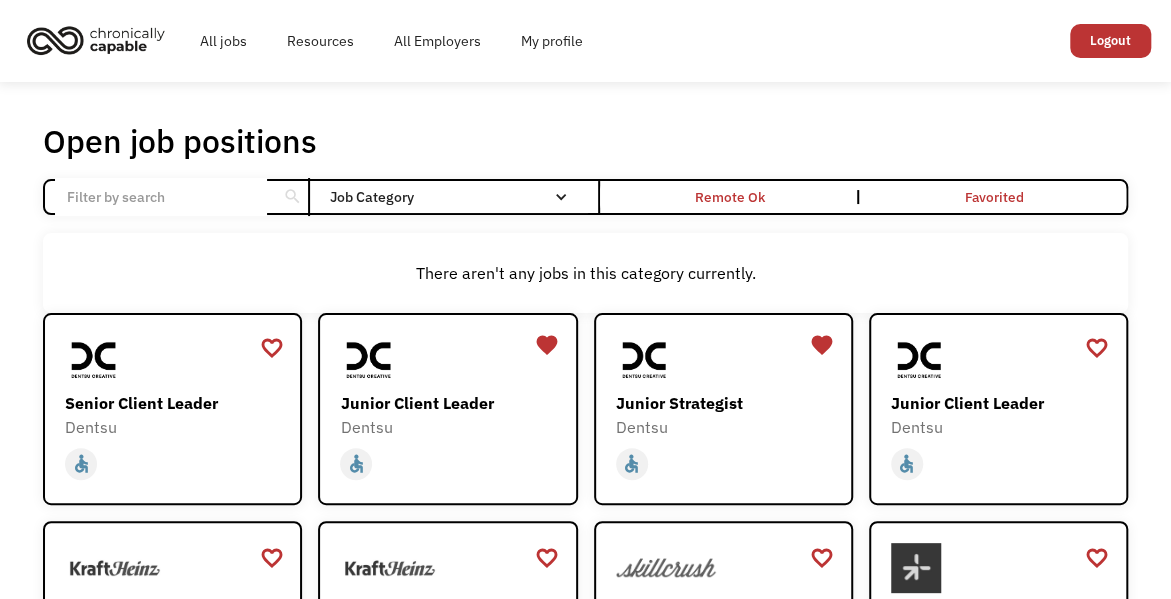 click at bounding box center (561, 197) 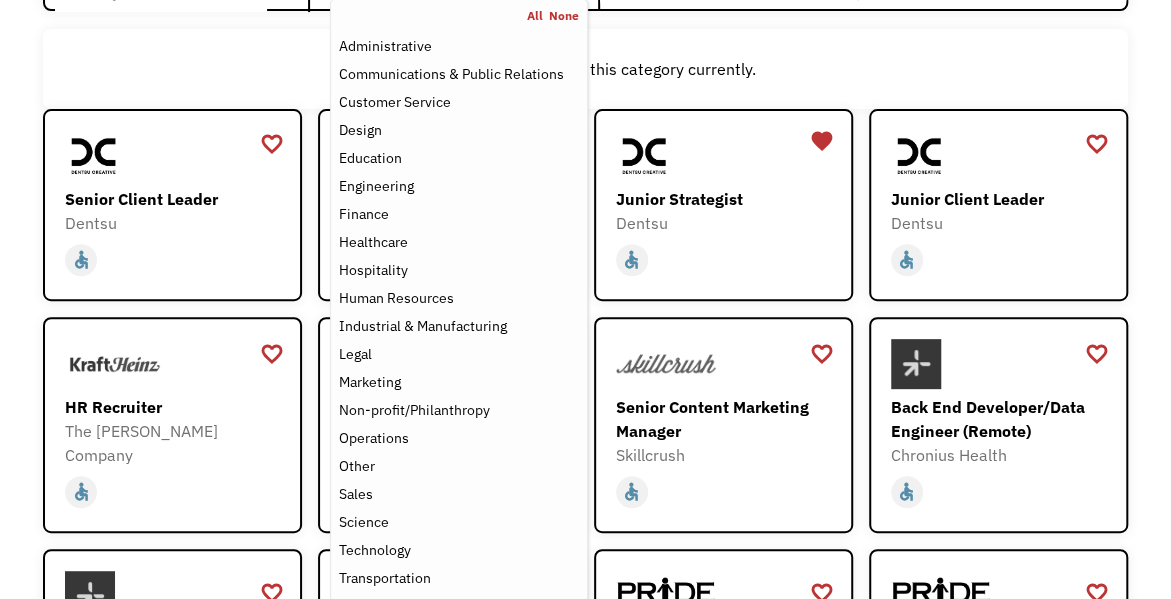 scroll, scrollTop: 206, scrollLeft: 0, axis: vertical 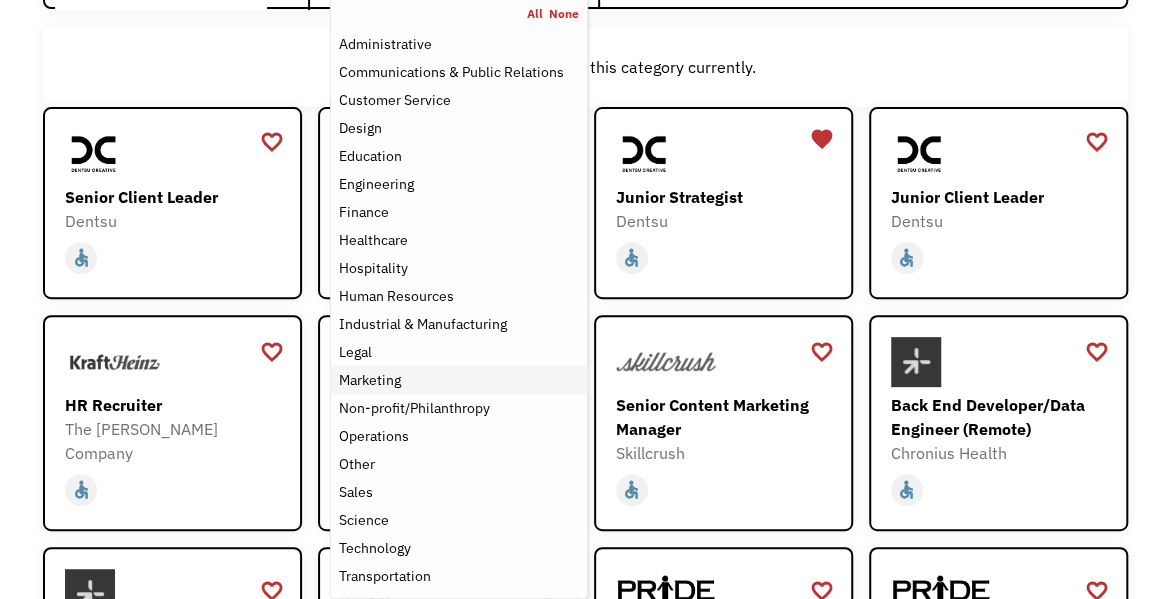 click on "Marketing" at bounding box center [370, 380] 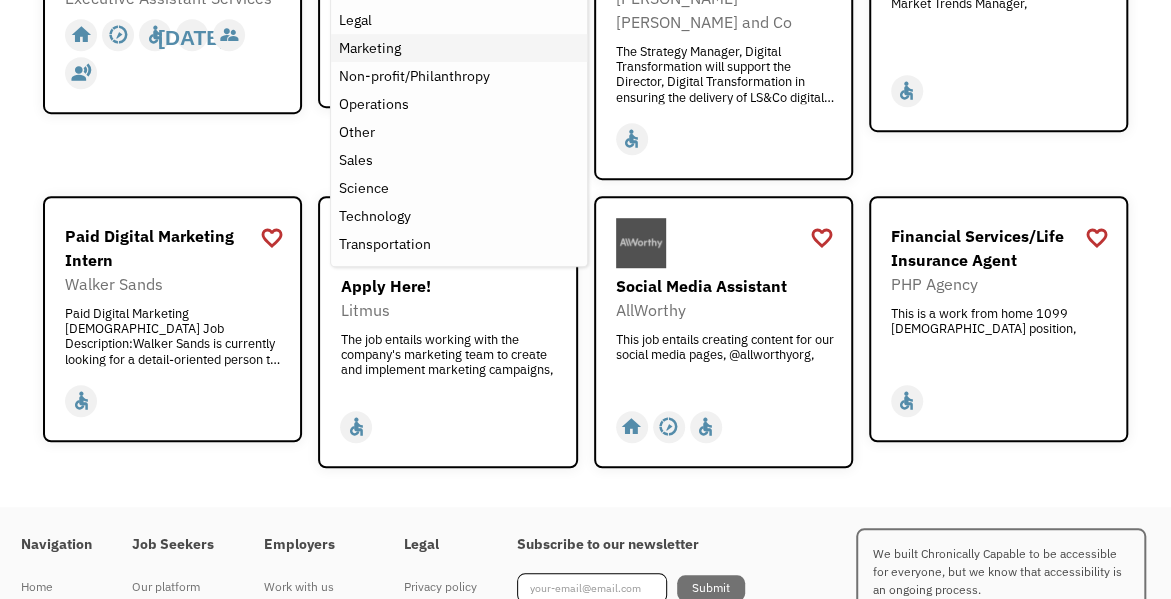 scroll, scrollTop: 540, scrollLeft: 0, axis: vertical 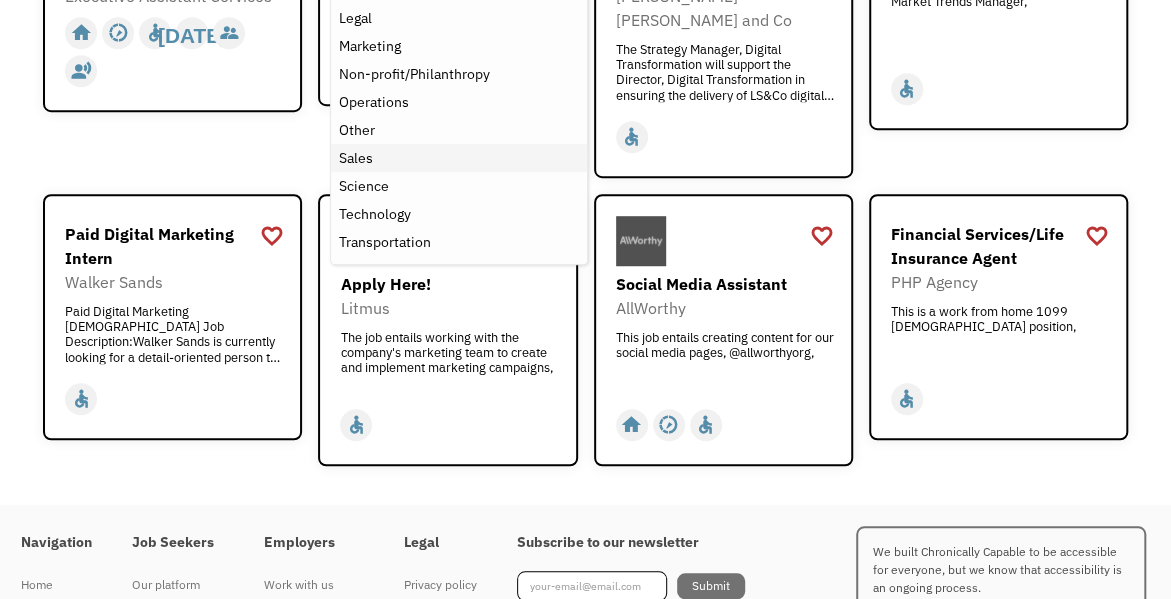 click on "Sales" at bounding box center [459, 158] 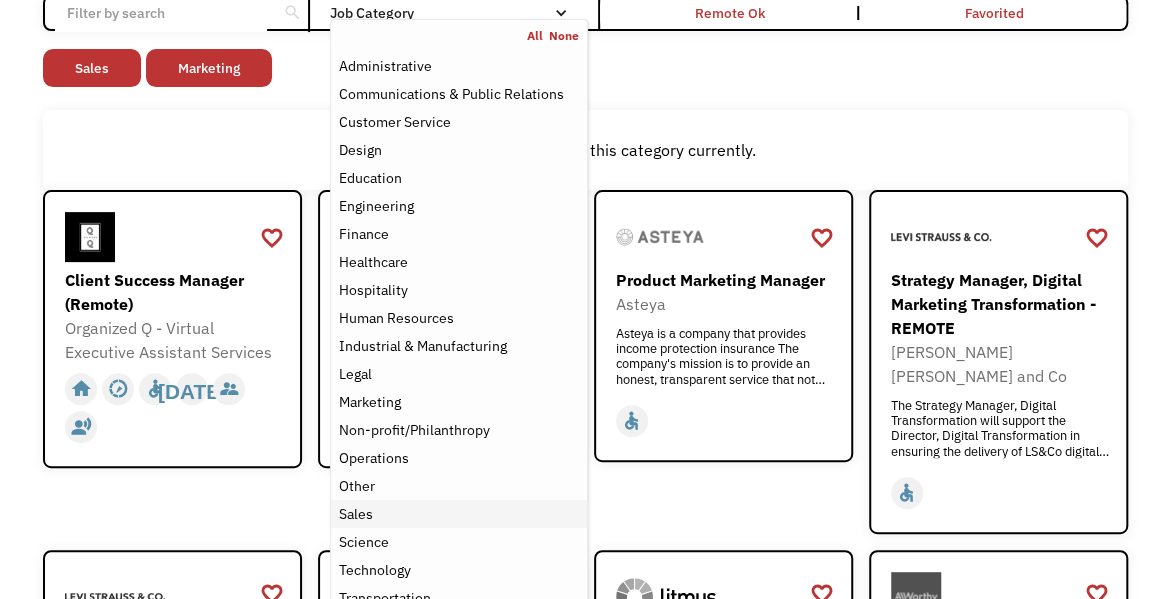 scroll, scrollTop: 180, scrollLeft: 0, axis: vertical 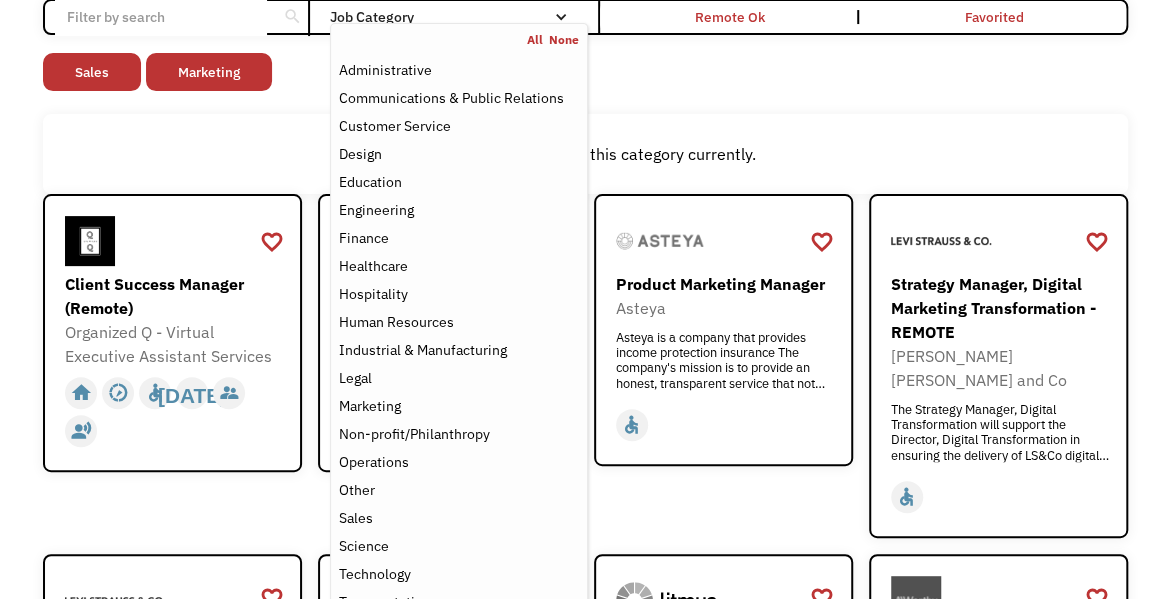 click on "Non-profit/Philanthropy Other Transportation Technology Science Sales Operations Marketing Legal Industrial & Manufacturing Human Resources Hospitality Healthcare Finance Engineering Education Design Customer Service Communications & Public Relations Administrative" at bounding box center [585, 74] 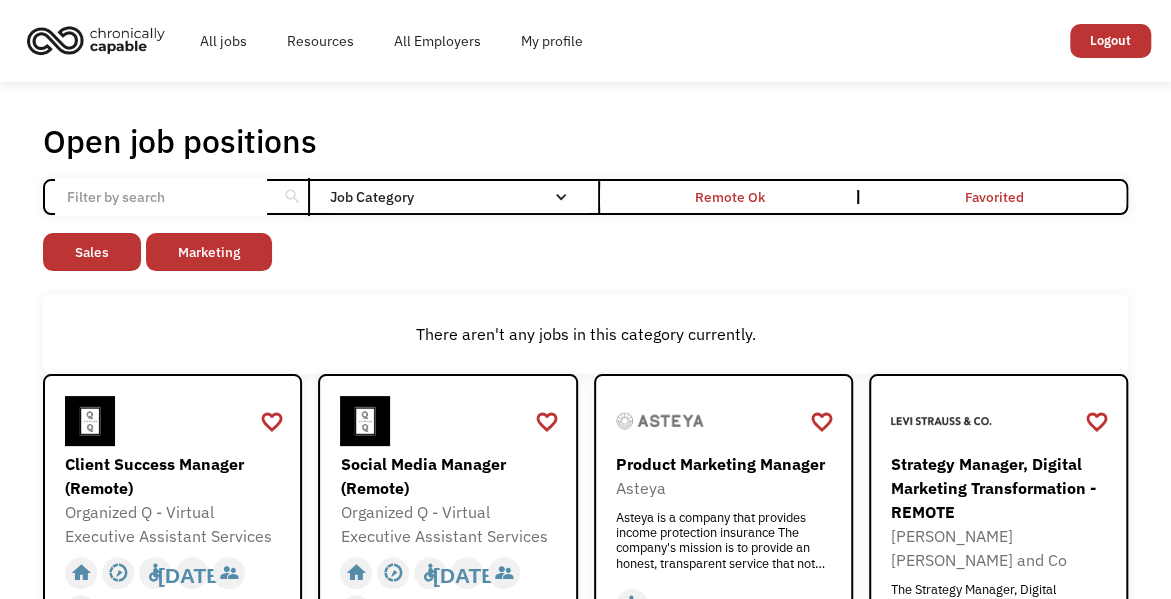scroll, scrollTop: 2, scrollLeft: 0, axis: vertical 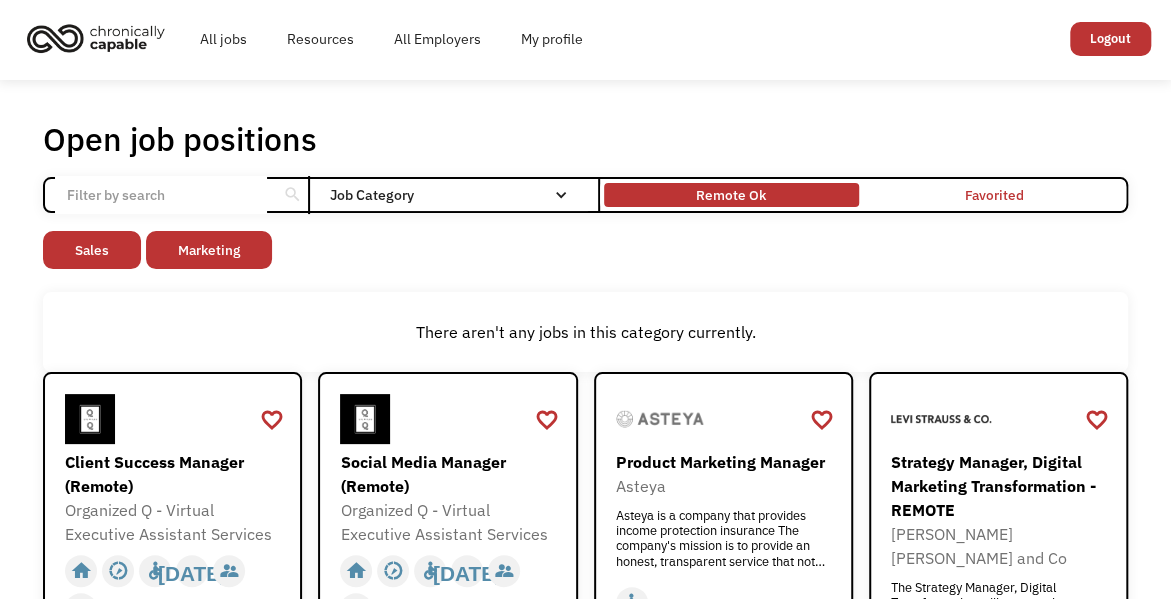 click on "Remote Ok" at bounding box center [731, 195] 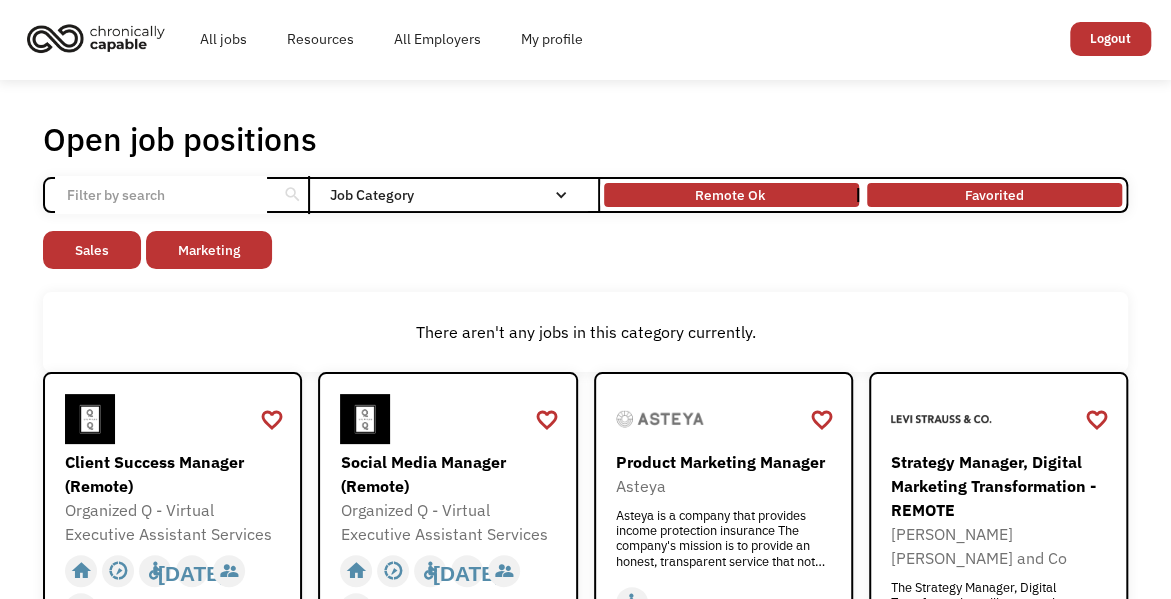 click on "Favorited" at bounding box center [994, 195] 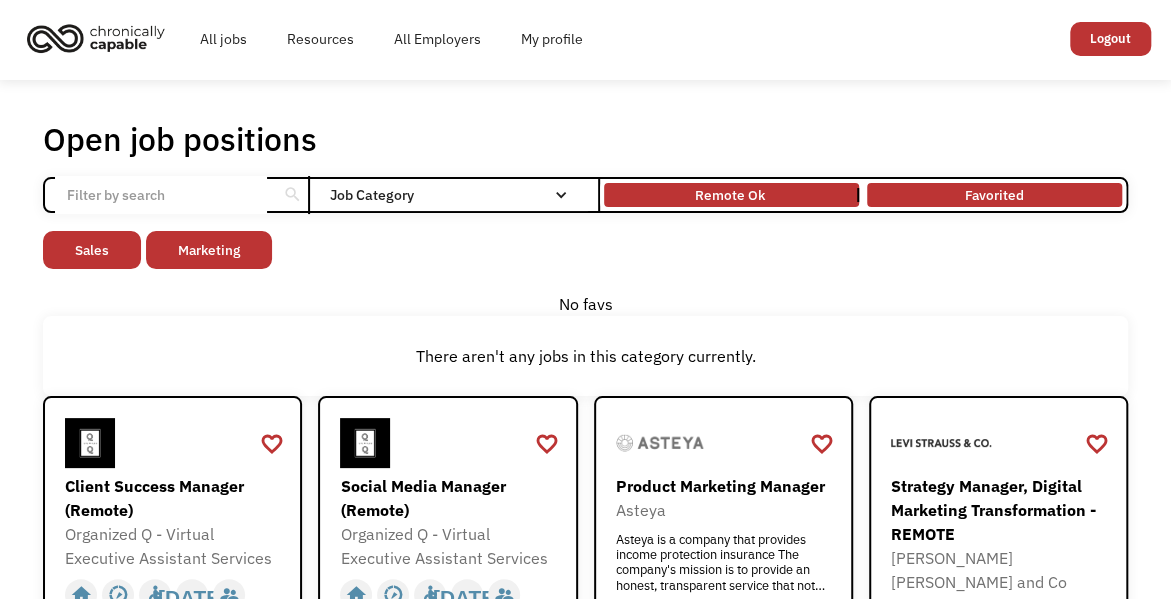 scroll, scrollTop: 0, scrollLeft: 0, axis: both 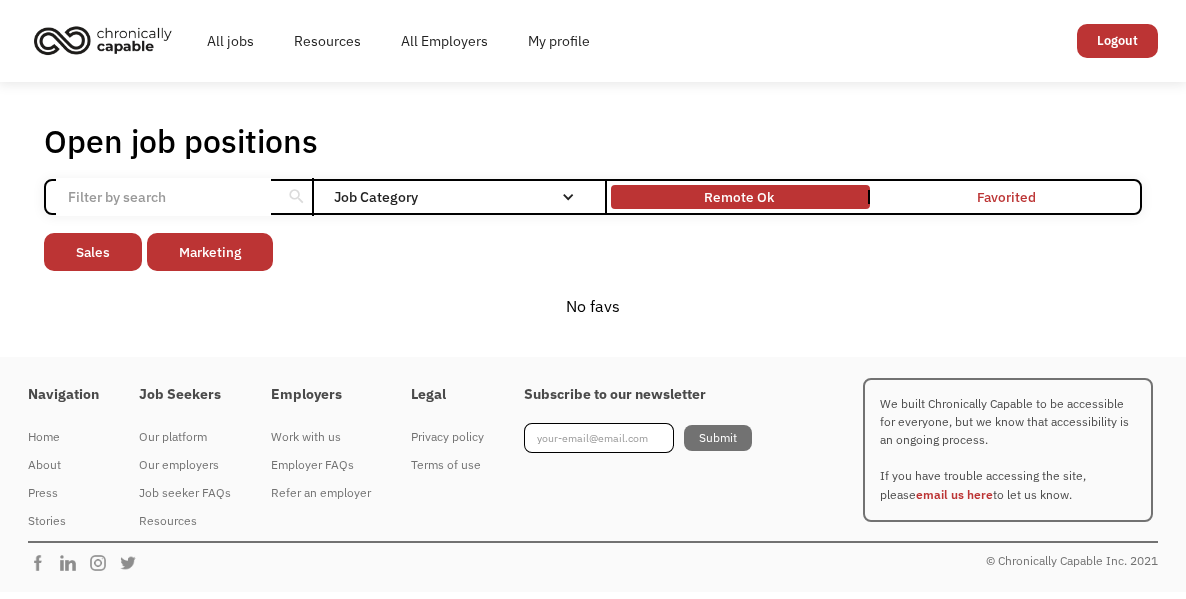 click on "Favorited" at bounding box center [1007, 197] 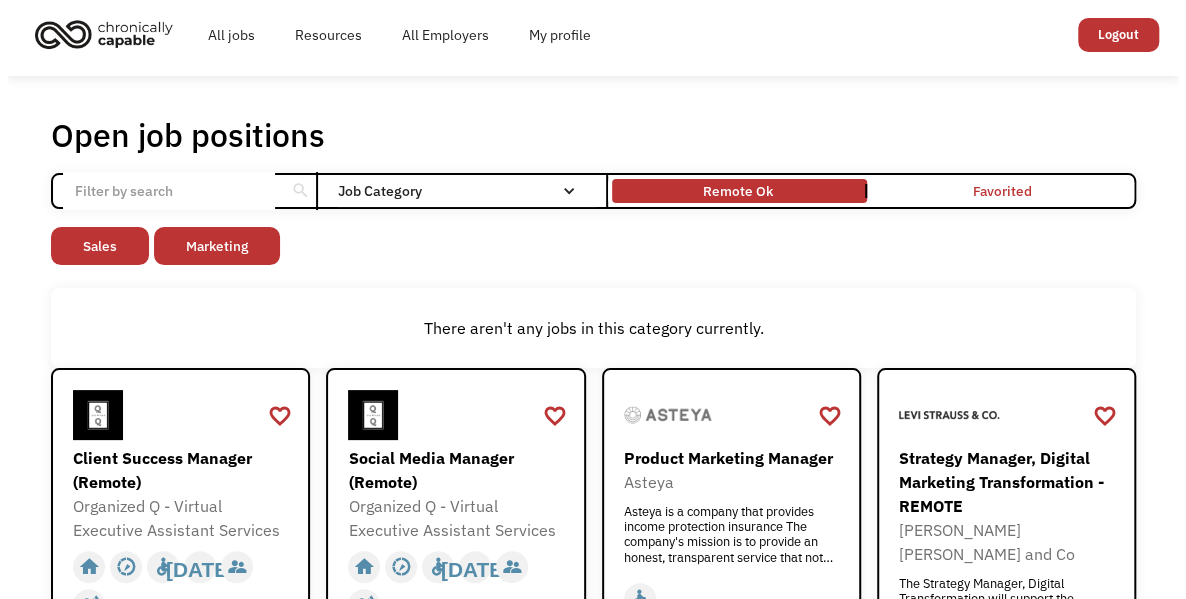 scroll, scrollTop: 0, scrollLeft: 0, axis: both 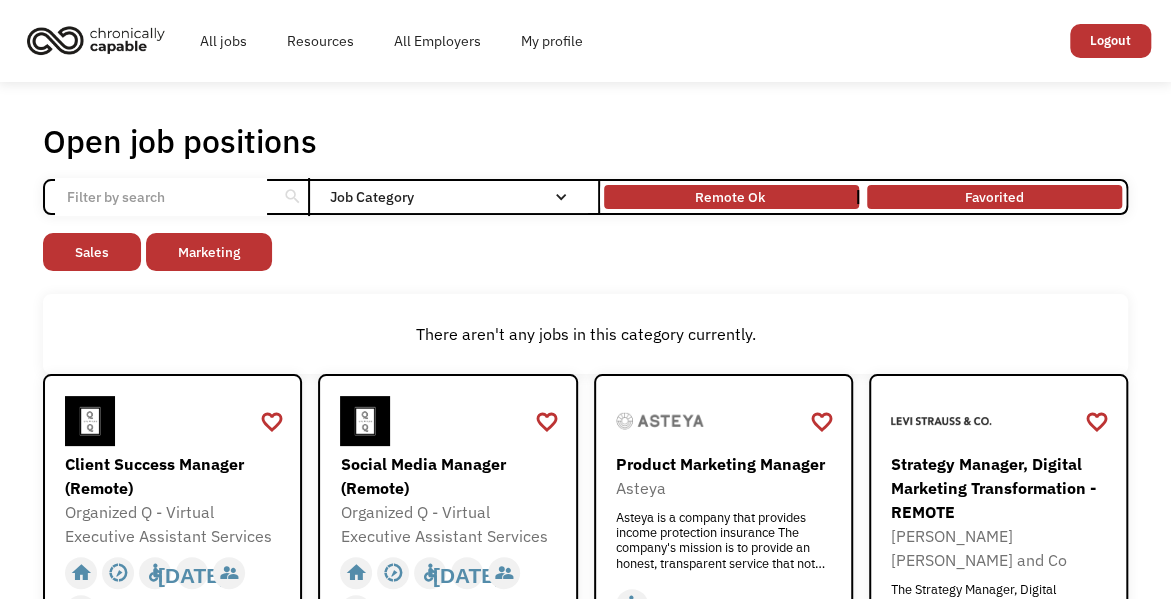 click on "Favorited" at bounding box center (994, 197) 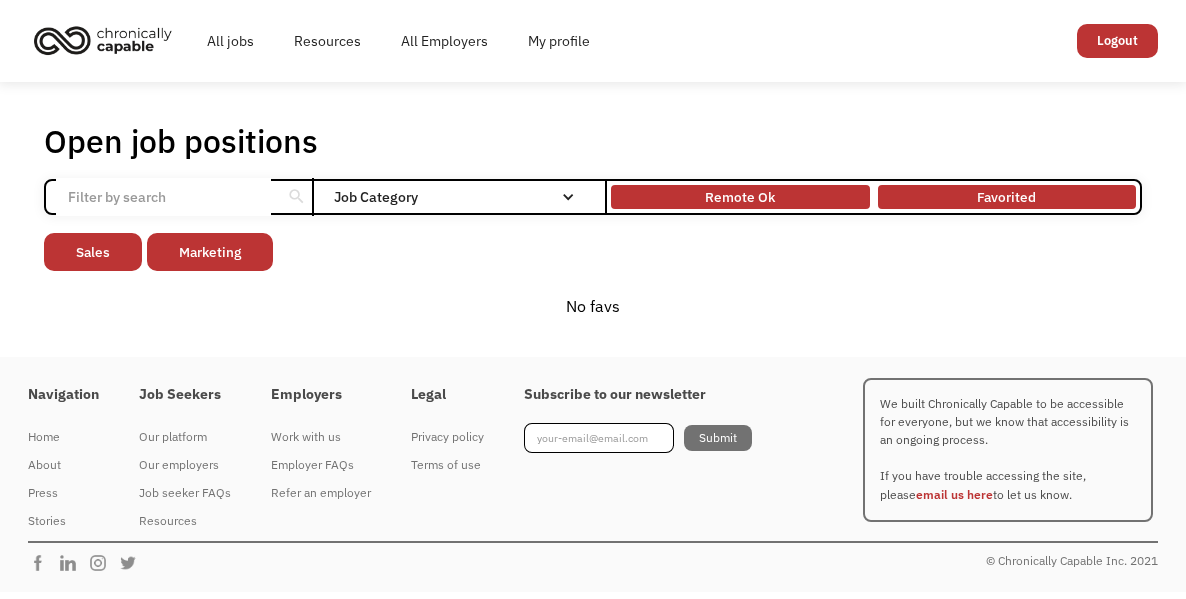 click on "Remote Ok" at bounding box center (740, 197) 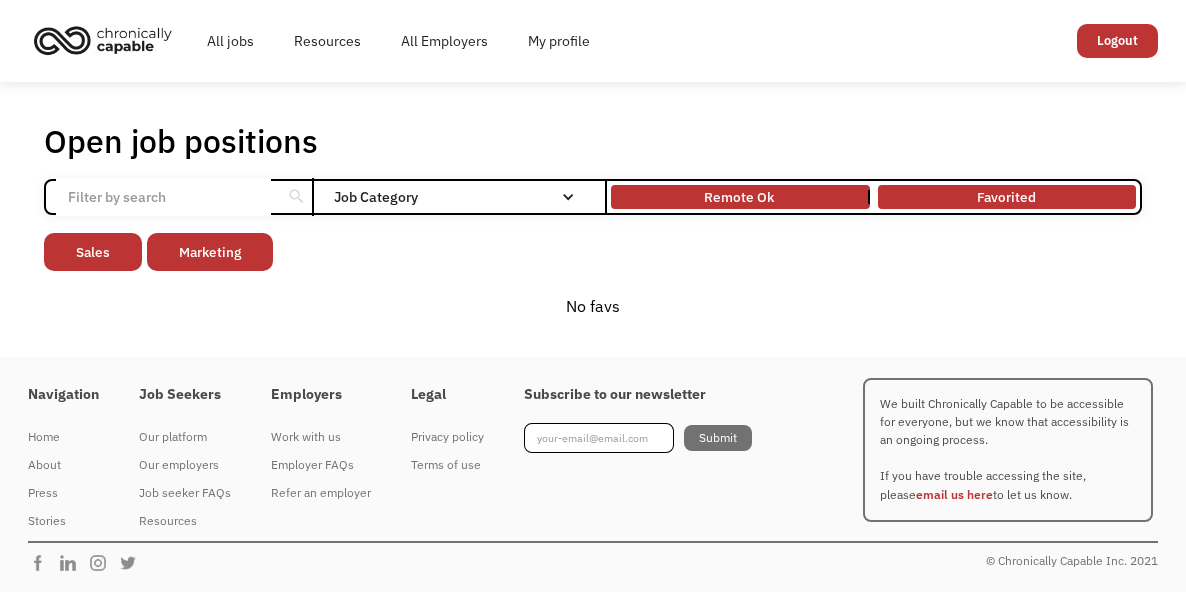 click at bounding box center (163, 197) 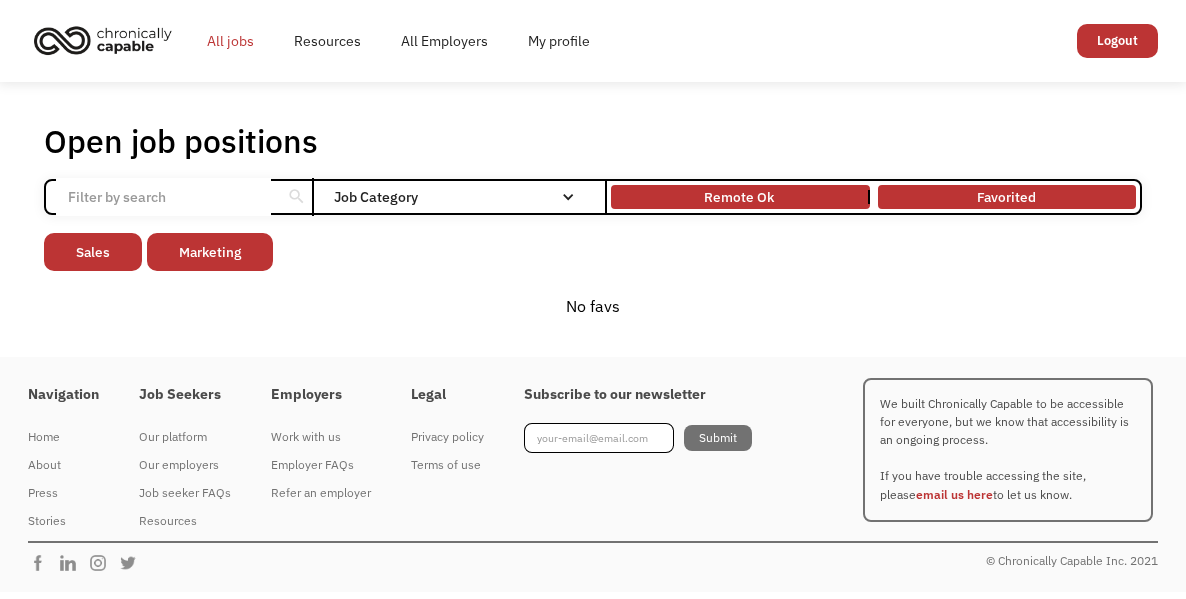 click on "All jobs" at bounding box center (230, 41) 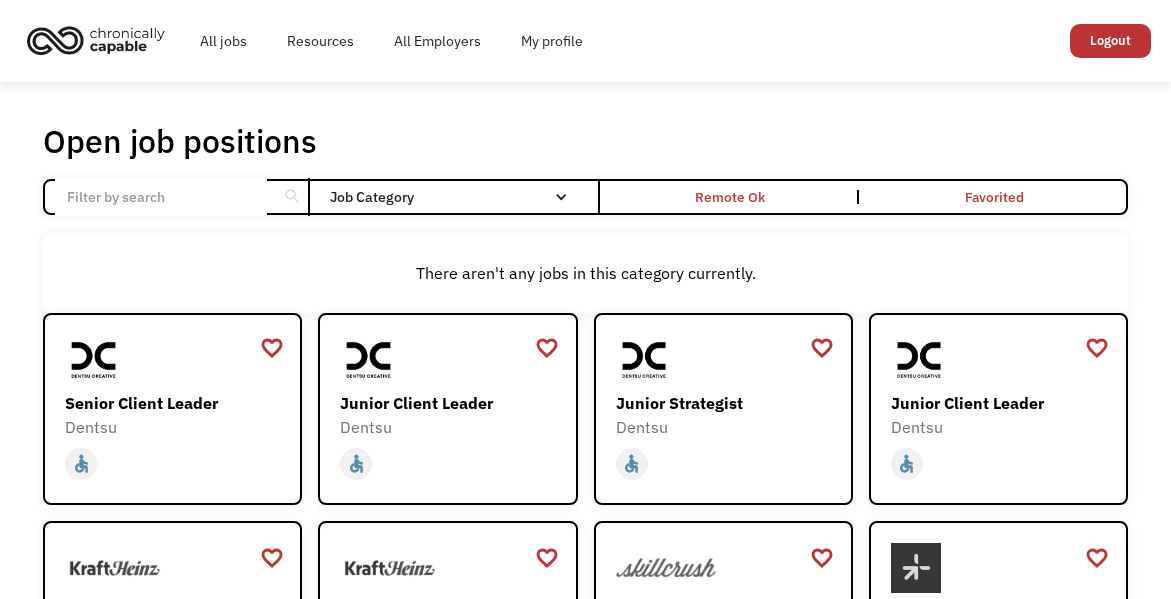scroll, scrollTop: 0, scrollLeft: 0, axis: both 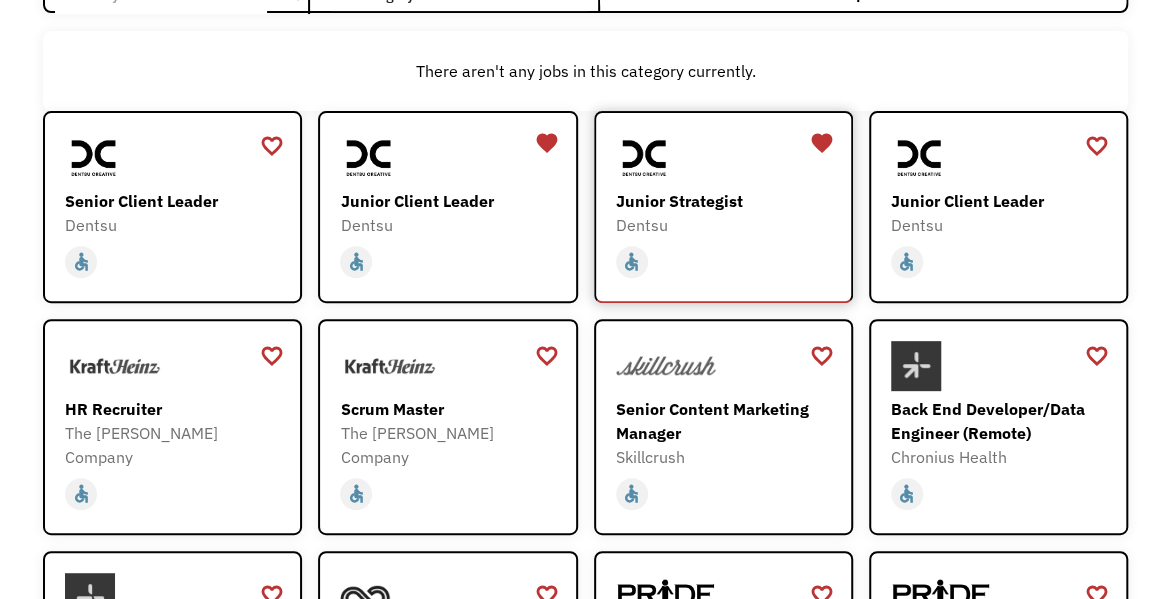 click on "Junior Strategist" at bounding box center [726, 201] 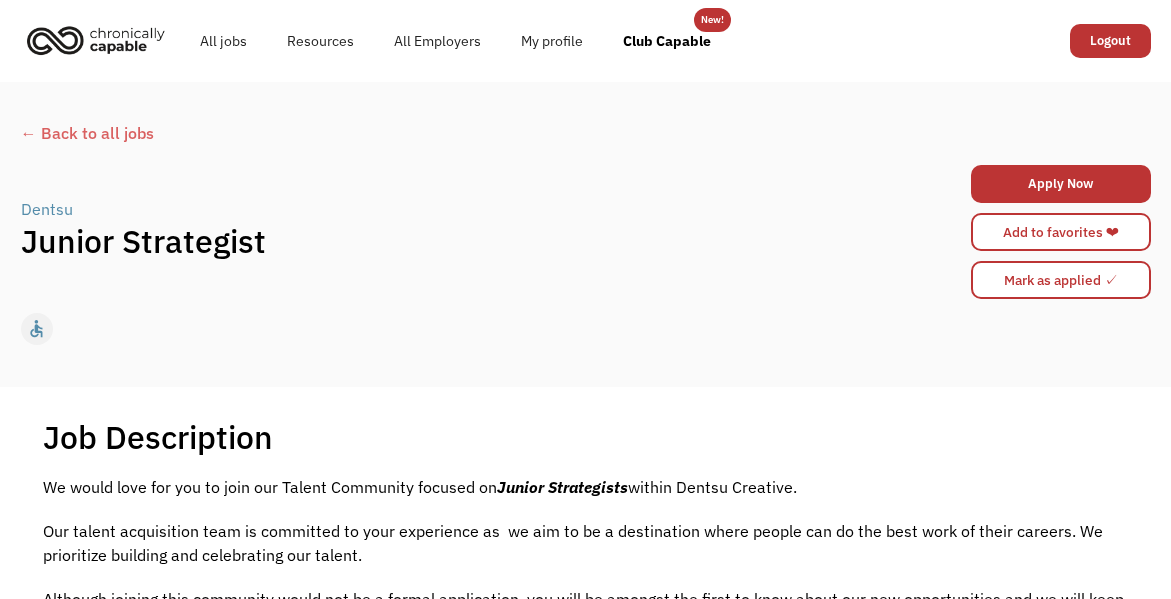 scroll, scrollTop: 0, scrollLeft: 0, axis: both 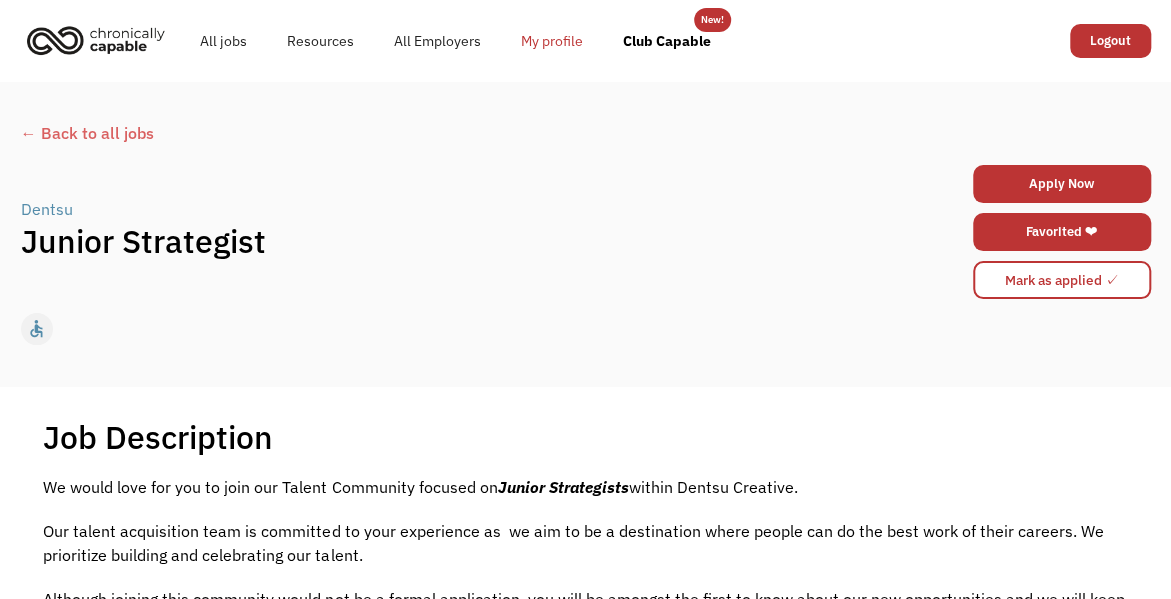 click on "My profile" at bounding box center [552, 41] 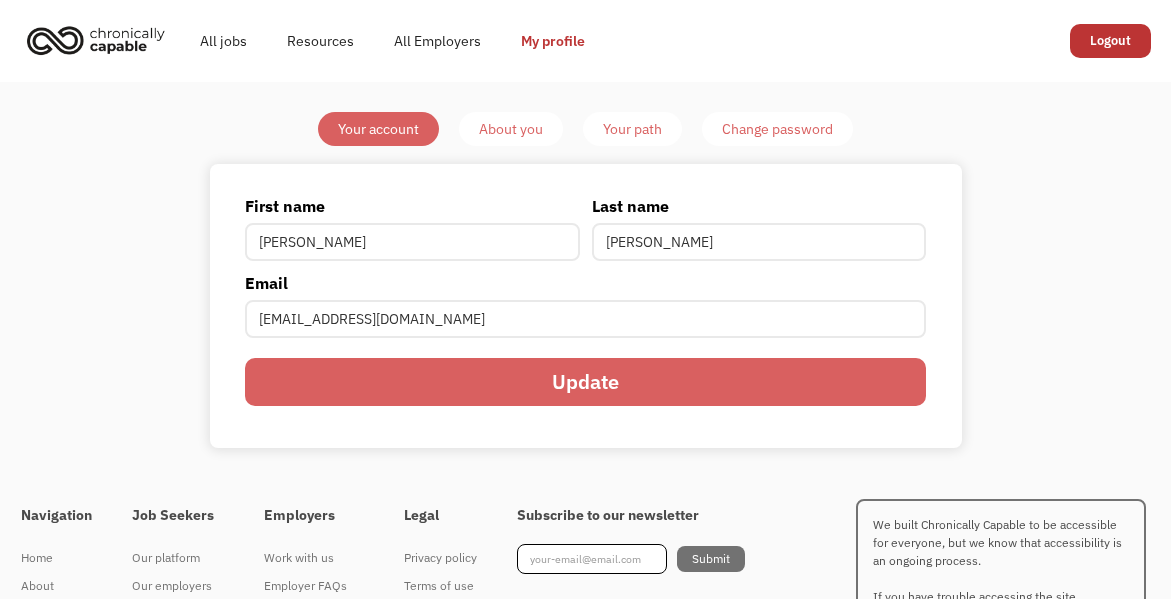 scroll, scrollTop: 0, scrollLeft: 0, axis: both 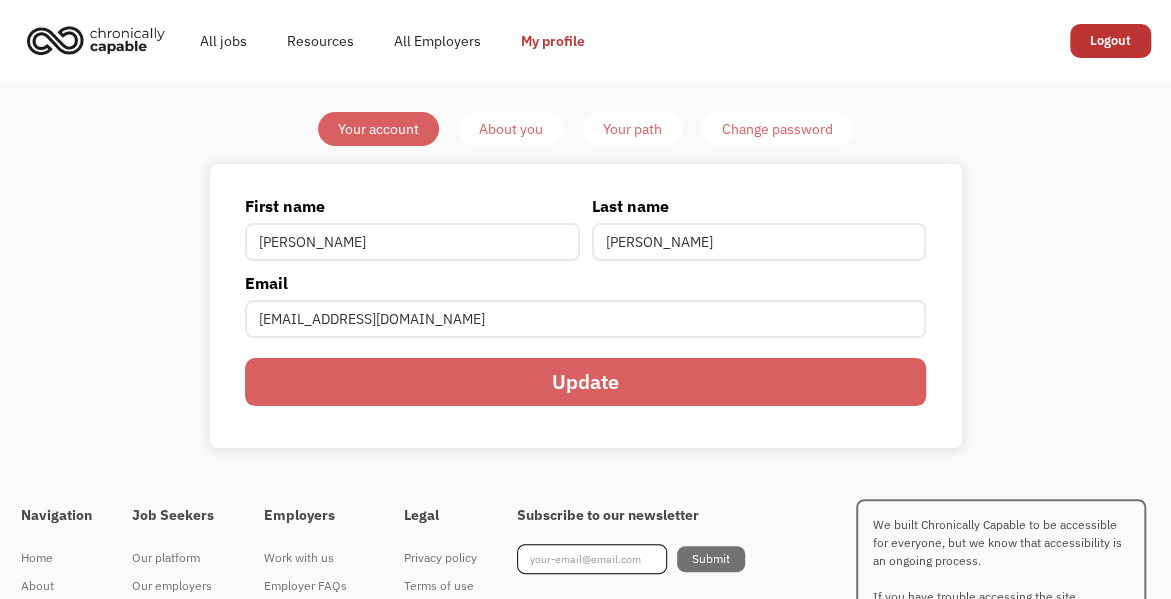 click on "About you" at bounding box center (511, 129) 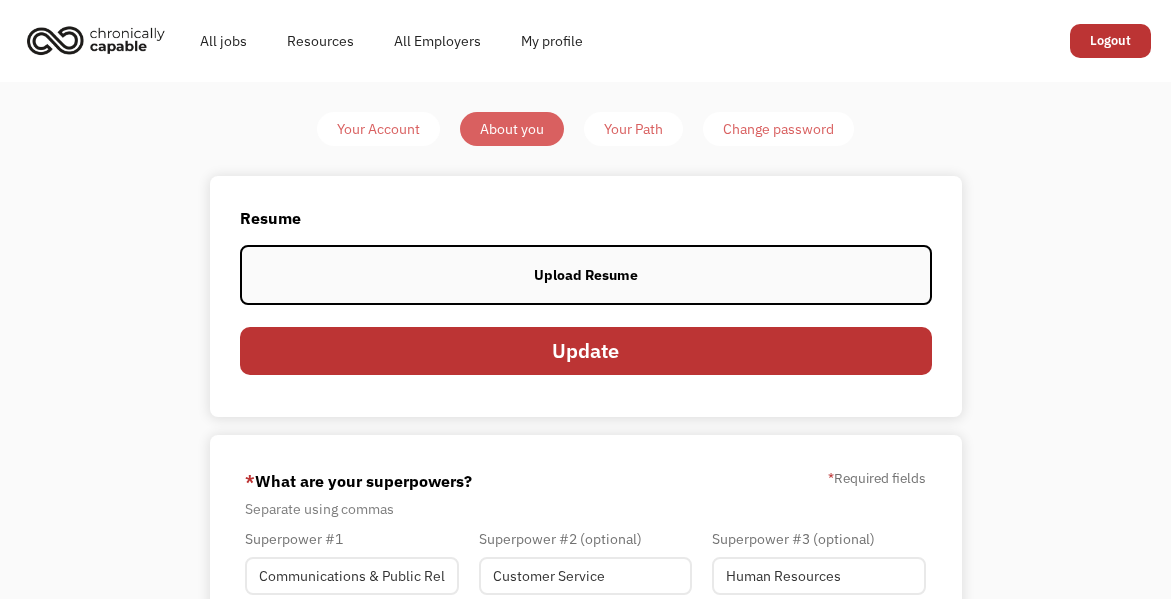 scroll, scrollTop: 0, scrollLeft: 0, axis: both 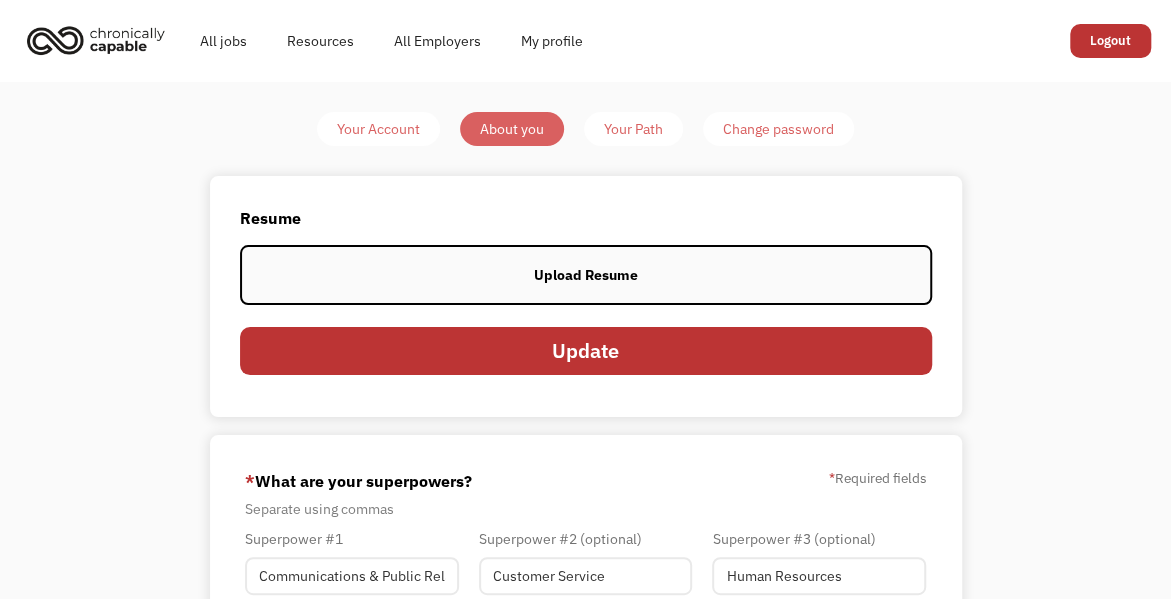 click on "Upload Resume" at bounding box center [586, 275] 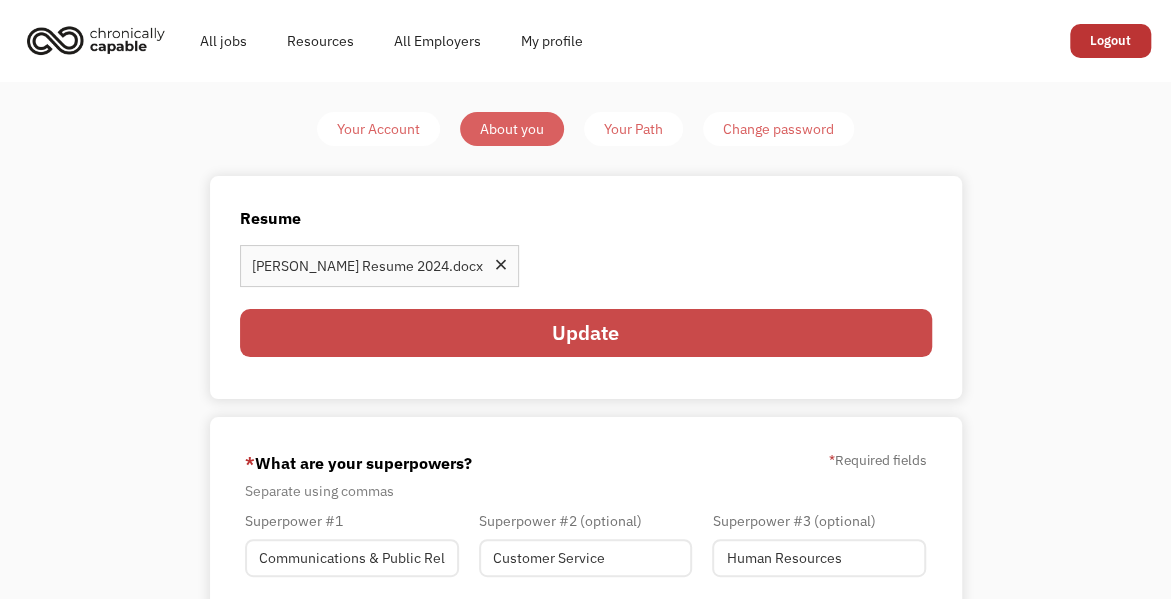 click on "Update" at bounding box center [586, 333] 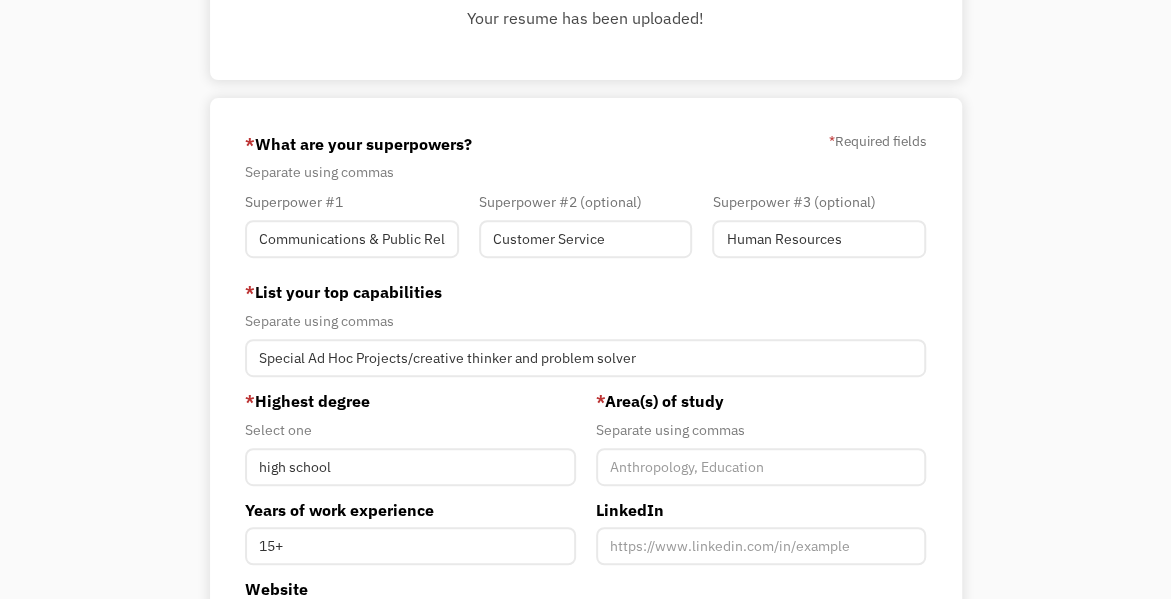 scroll, scrollTop: 231, scrollLeft: 0, axis: vertical 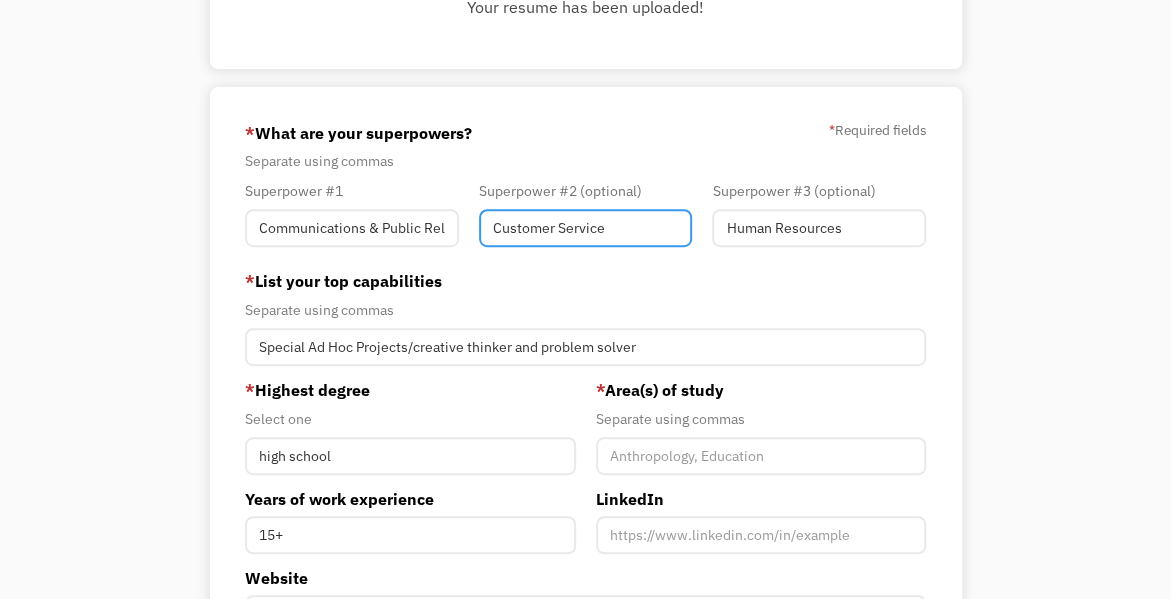 click on "Customer Service" at bounding box center [586, 228] 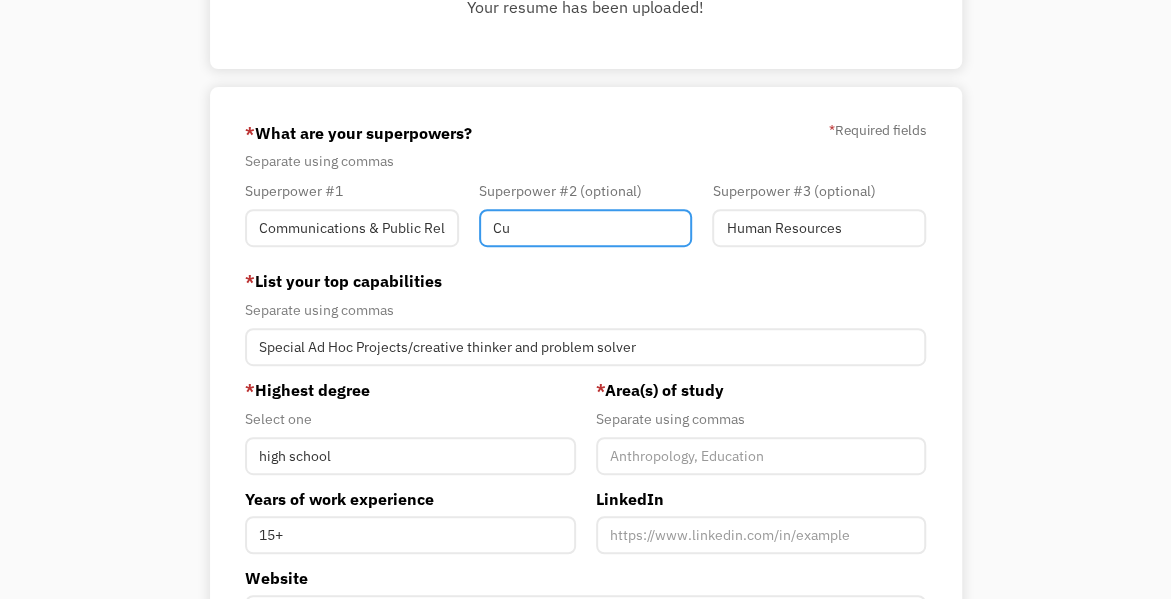 type on "C" 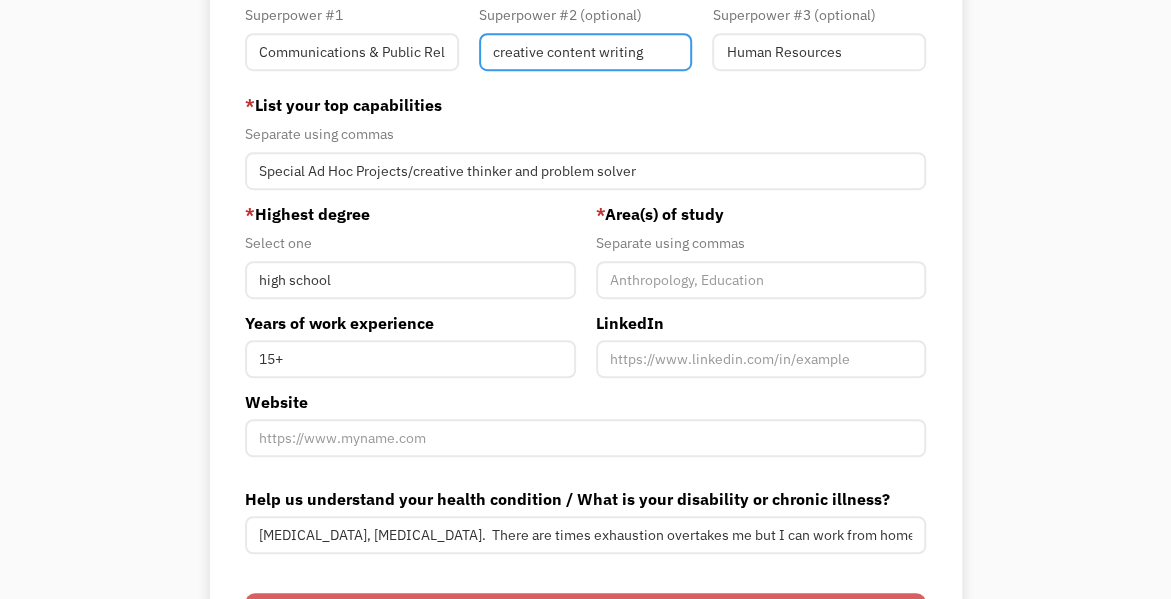 scroll, scrollTop: 430, scrollLeft: 0, axis: vertical 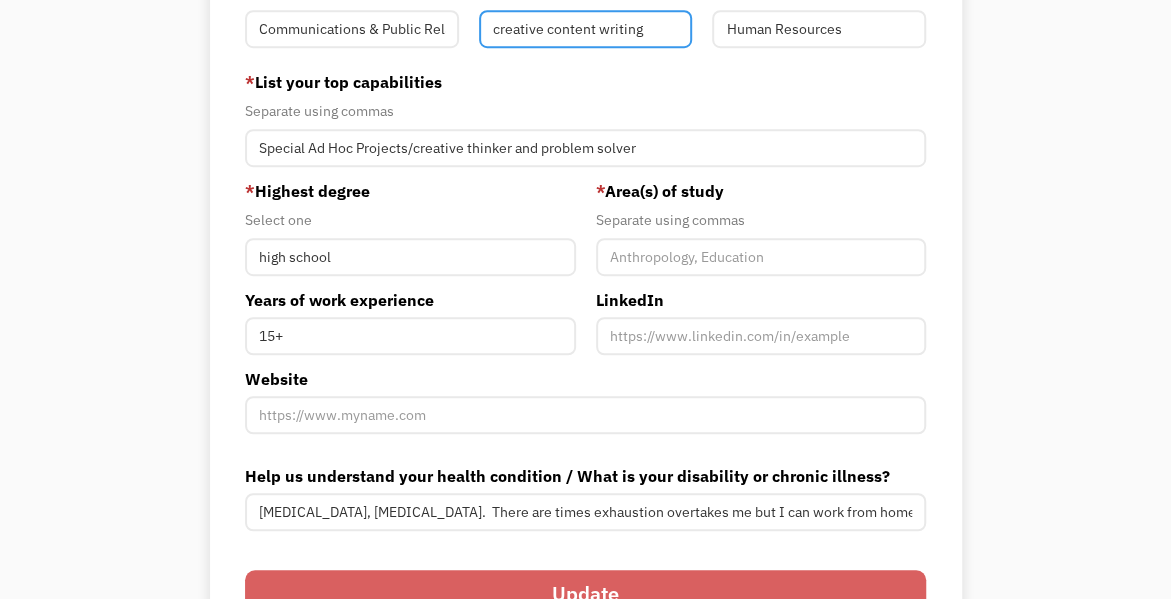 type on "creative content writing" 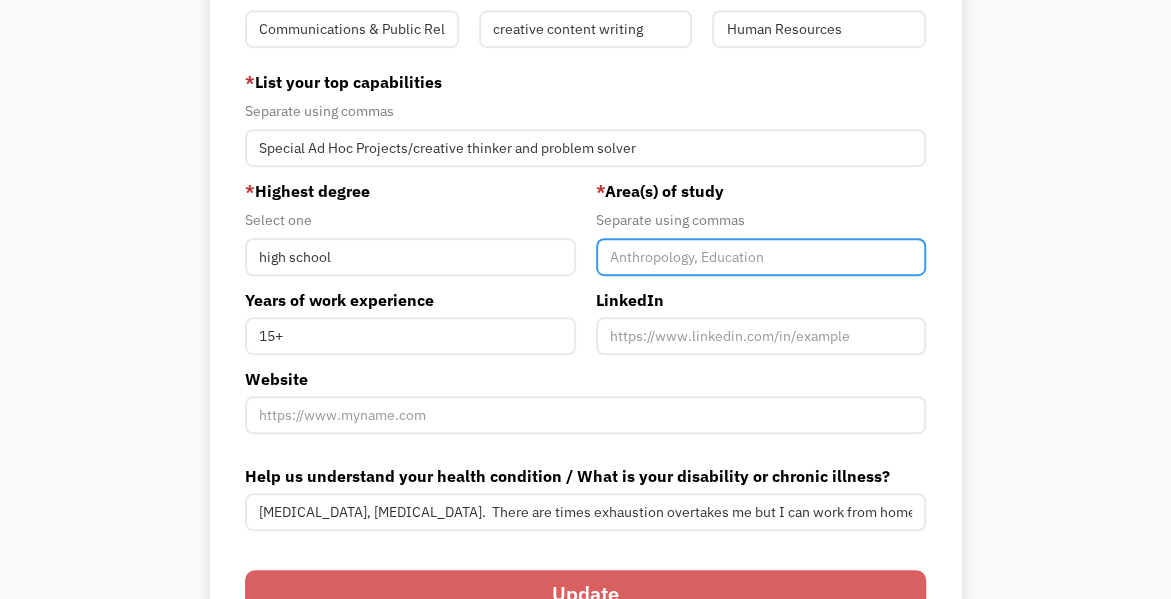 click at bounding box center [761, 257] 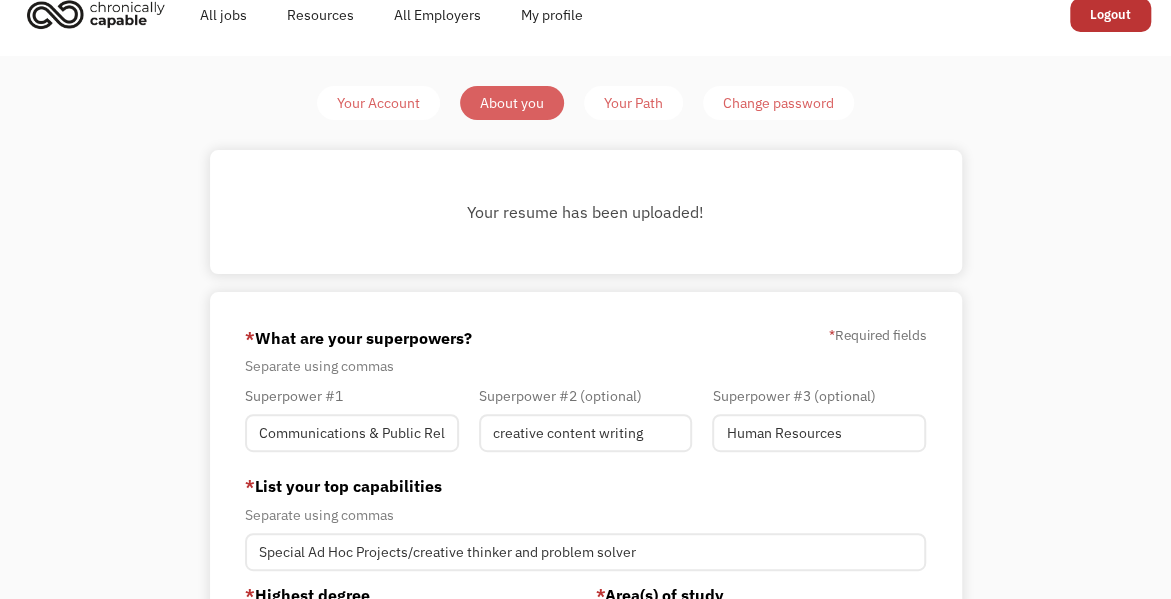 scroll, scrollTop: 0, scrollLeft: 0, axis: both 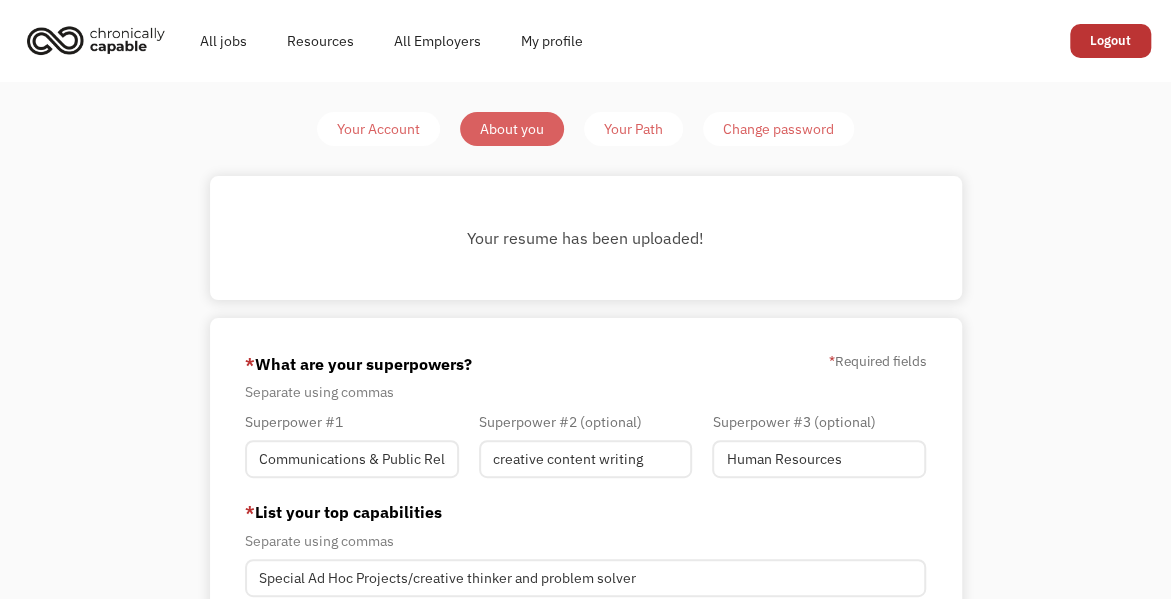 click on "Your resume has been uploaded!" at bounding box center (586, 238) 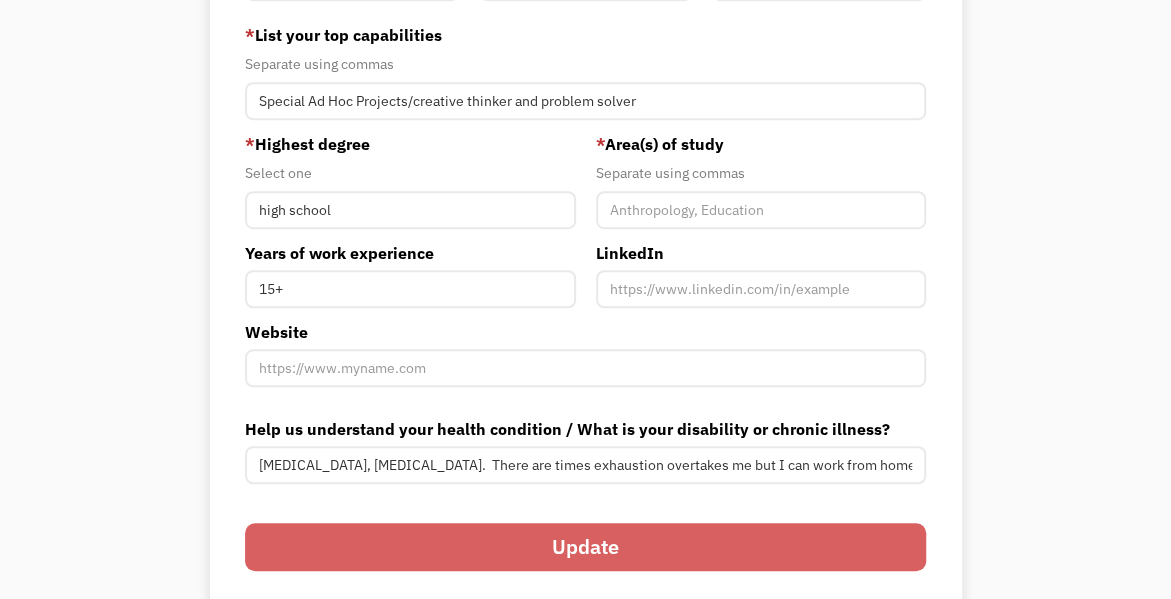 scroll, scrollTop: 478, scrollLeft: 0, axis: vertical 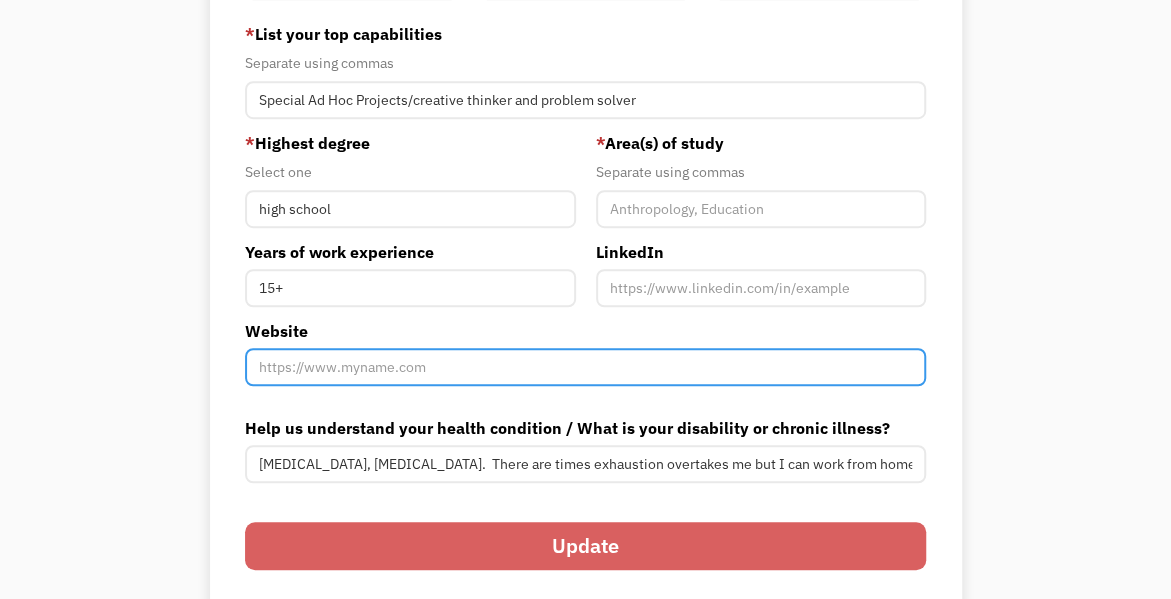click on "Website" at bounding box center (586, 367) 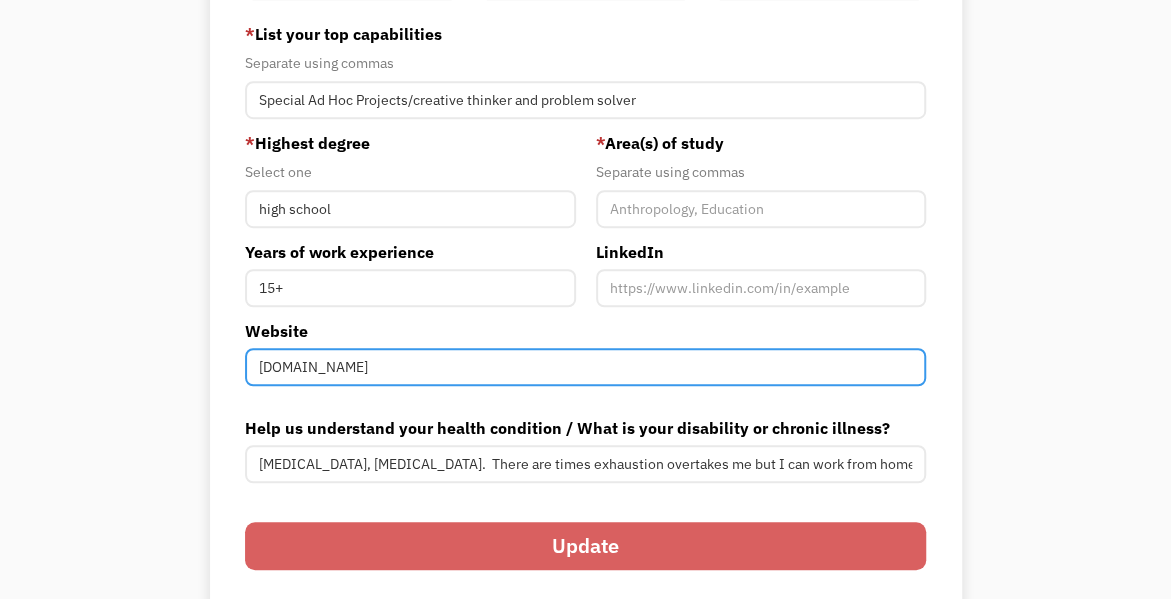 type on "acingtheinterview.com" 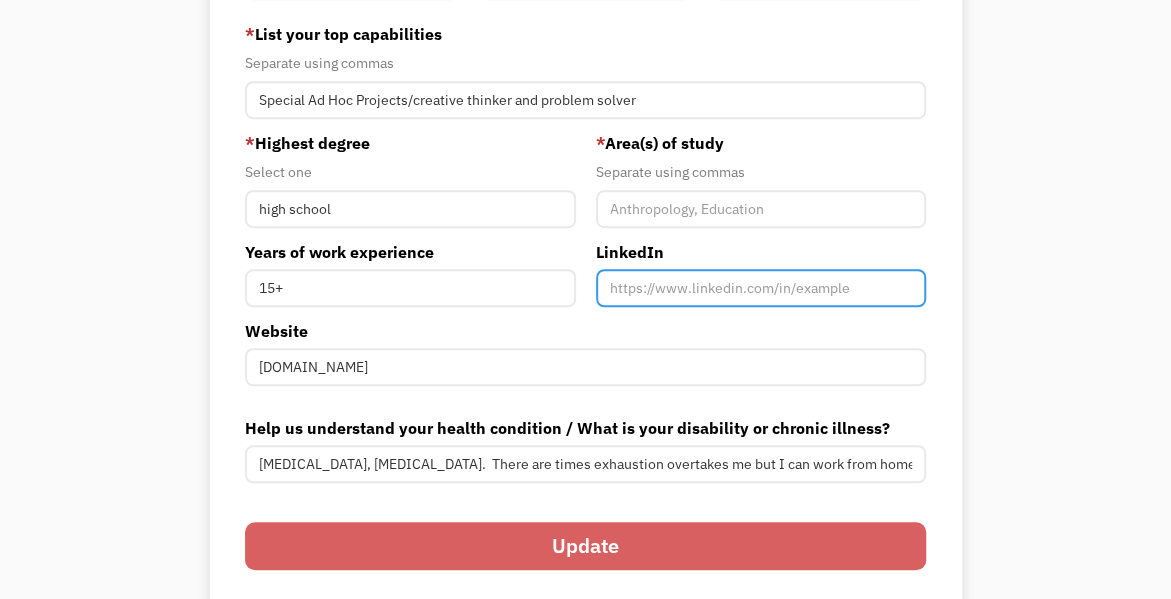 paste on "www.linkedin.com/in/sandy-scardino-93b1616" 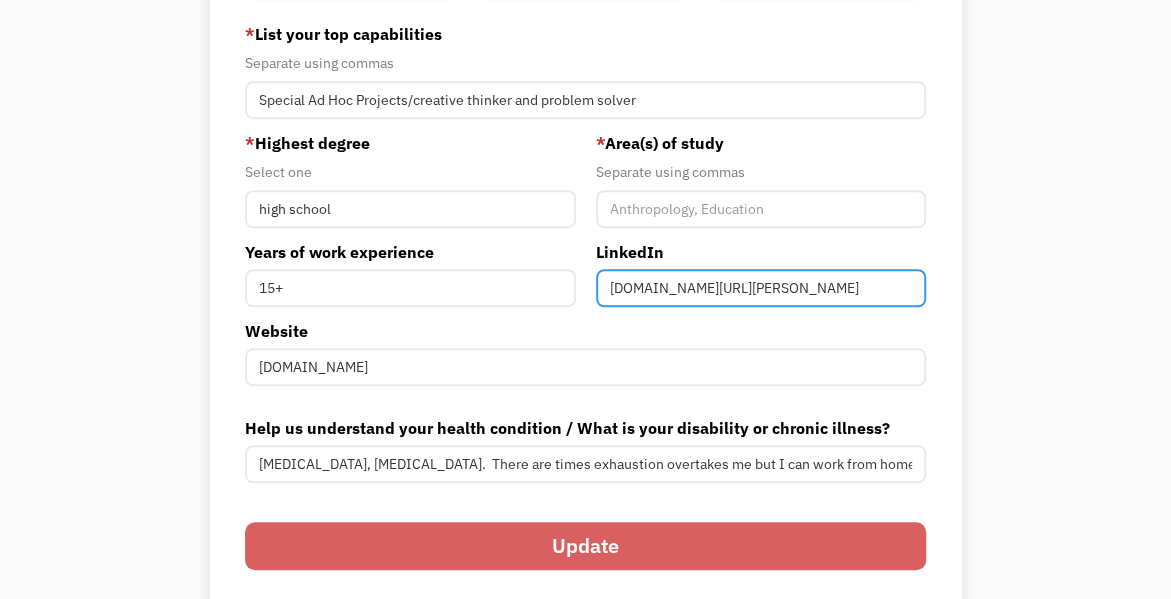 type on "www.linkedin.com/in/sandy-scardino-93b1616" 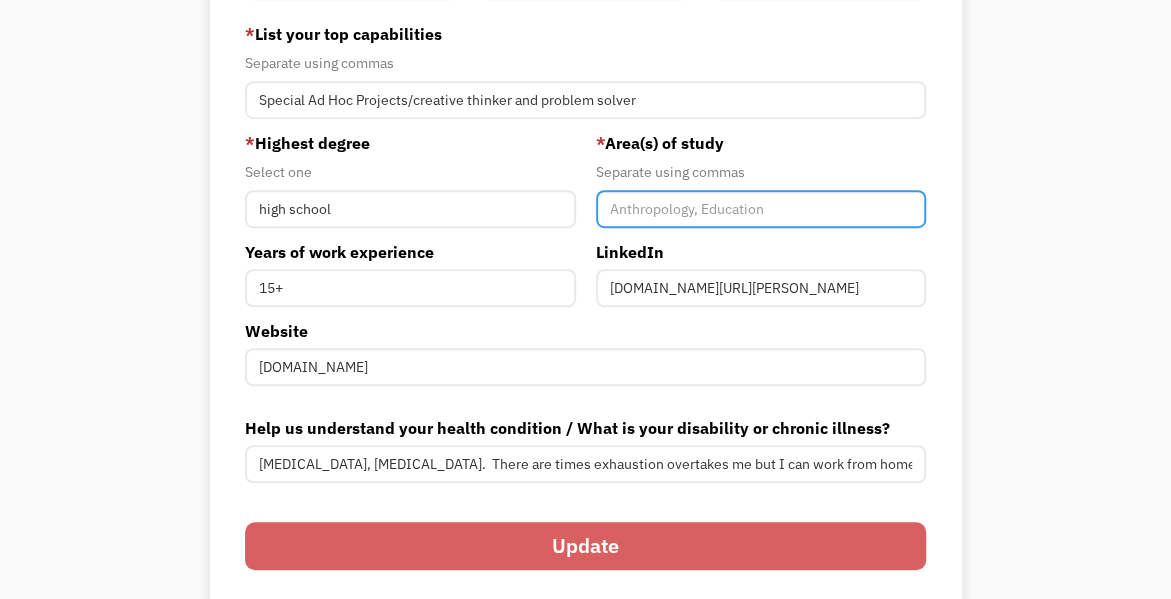 click at bounding box center (761, 209) 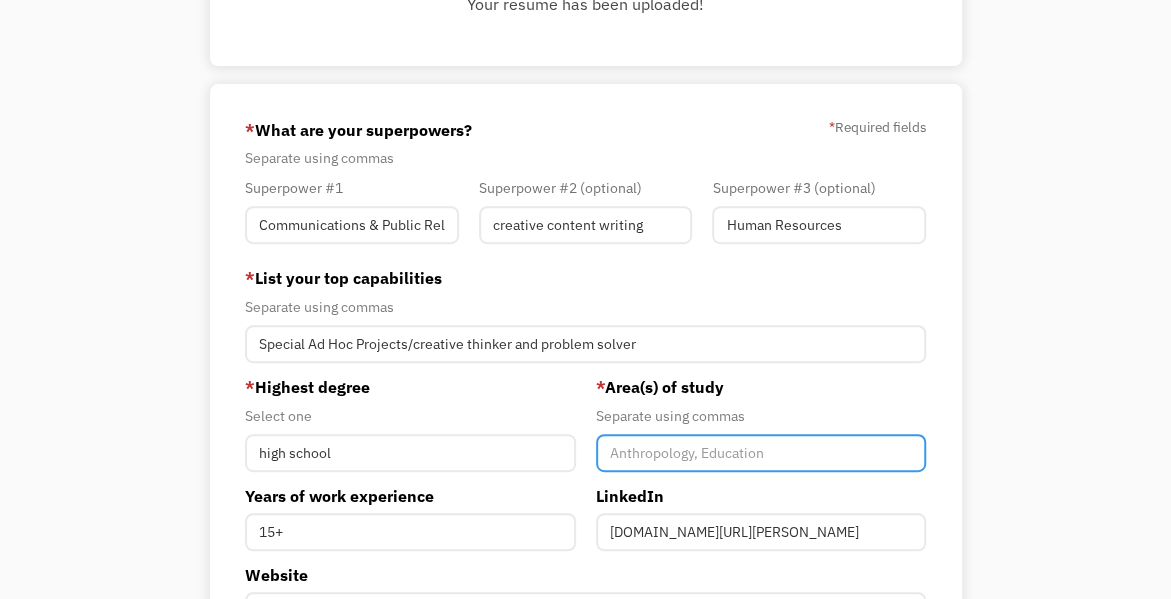 scroll, scrollTop: 305, scrollLeft: 0, axis: vertical 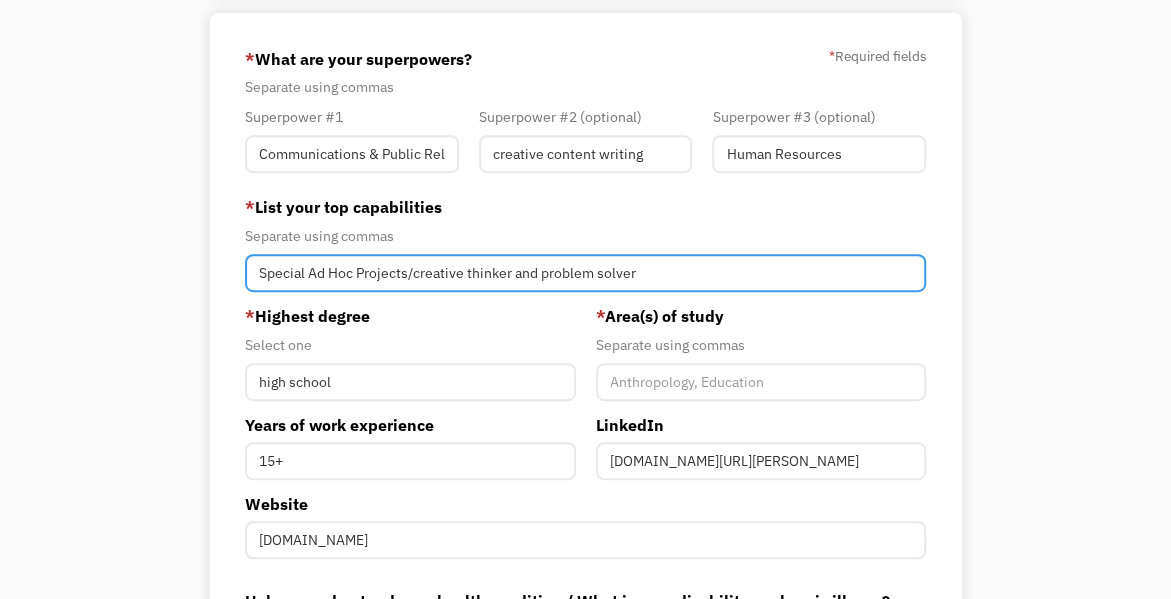 click on "Special Ad Hoc Projects/creative thinker and problem solver" at bounding box center [586, 273] 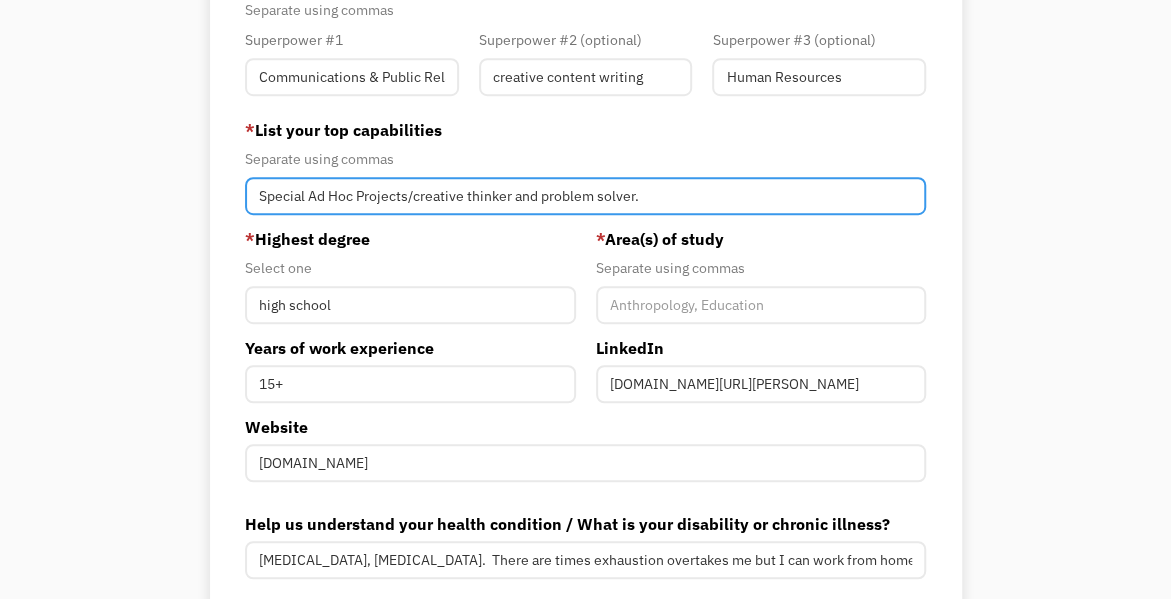 scroll, scrollTop: 0, scrollLeft: 0, axis: both 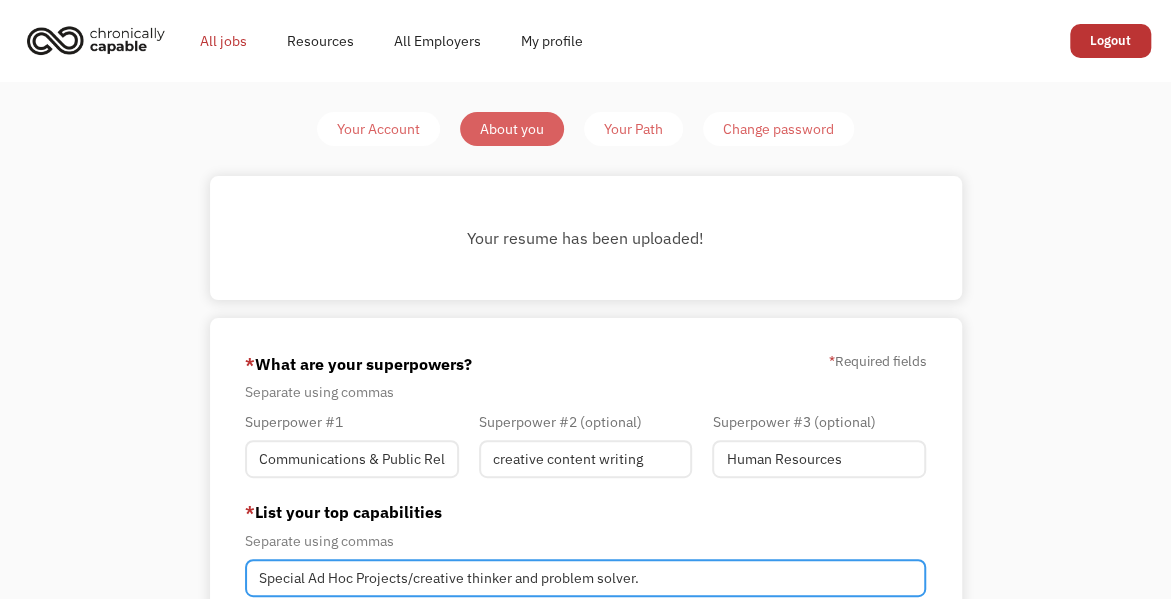 type on "Special Ad Hoc Projects/creative thinker and problem solver." 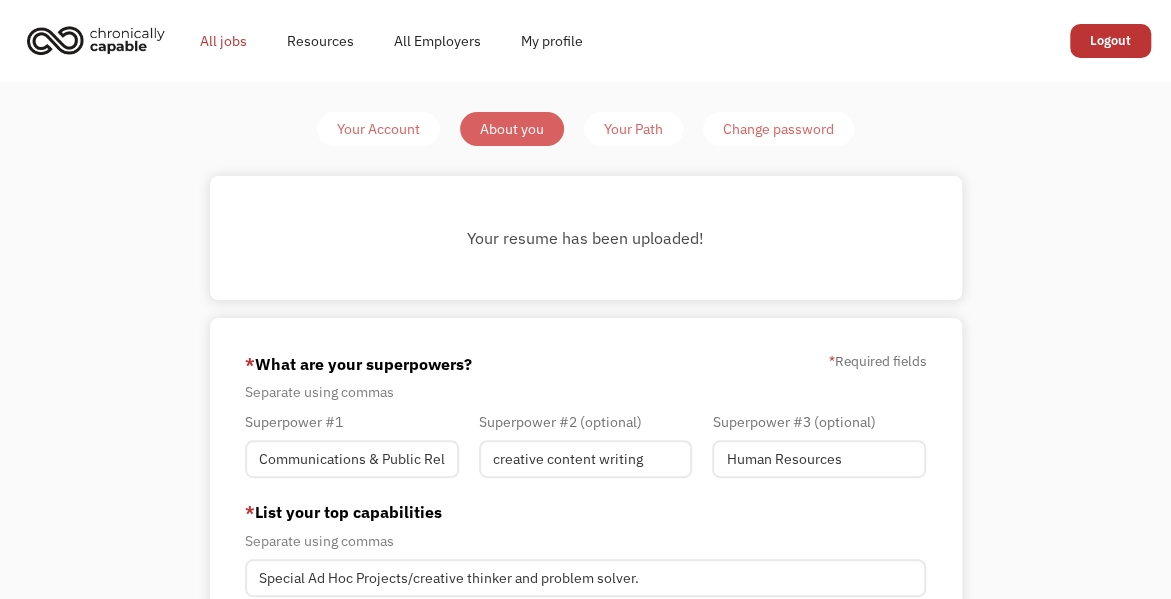click on "All jobs" at bounding box center (223, 41) 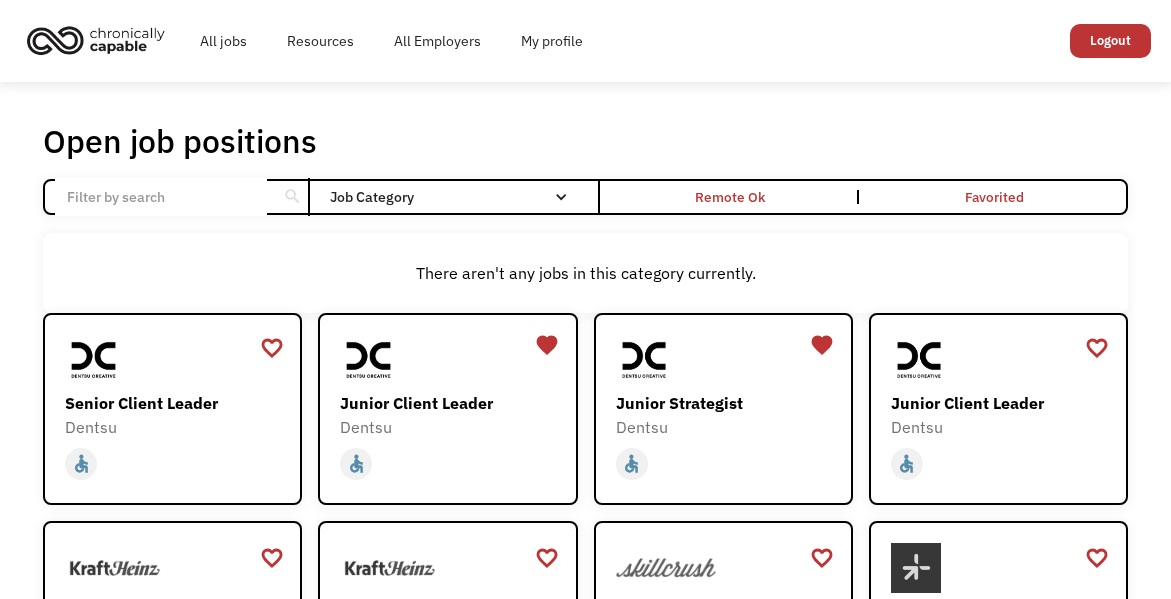 scroll, scrollTop: 0, scrollLeft: 0, axis: both 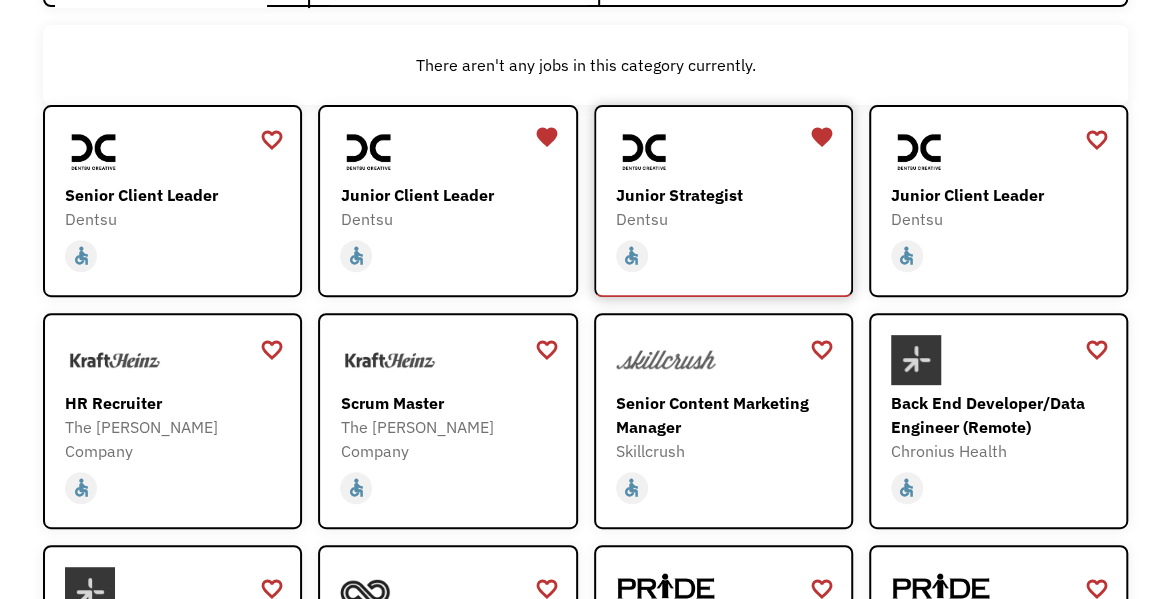 click on "Junior Strategist" at bounding box center (726, 195) 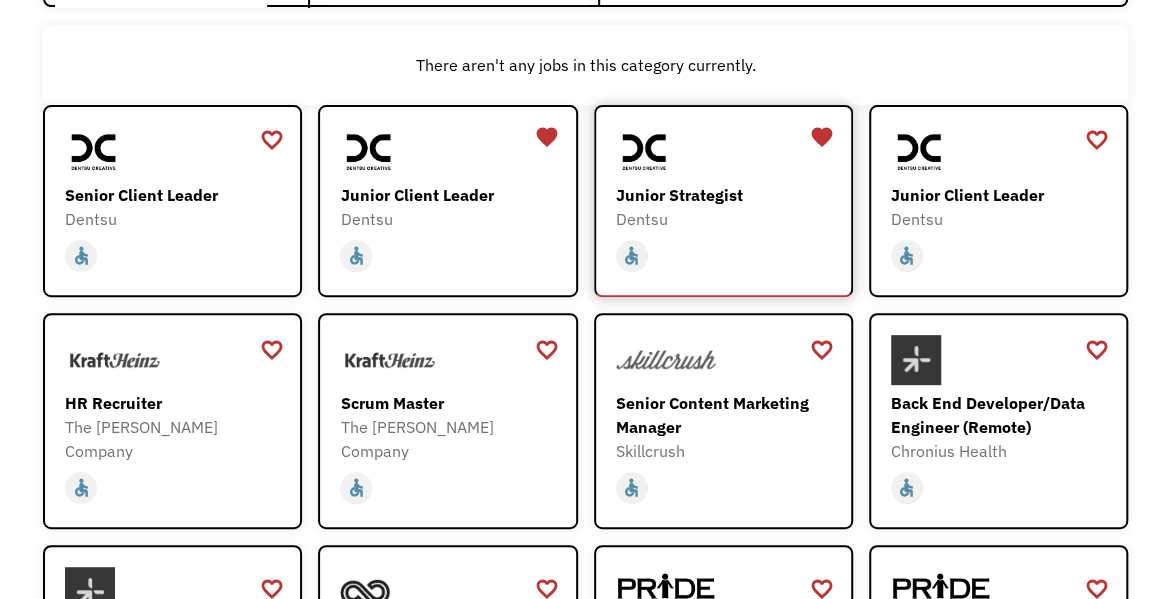 click on "Junior Strategist" at bounding box center (726, 195) 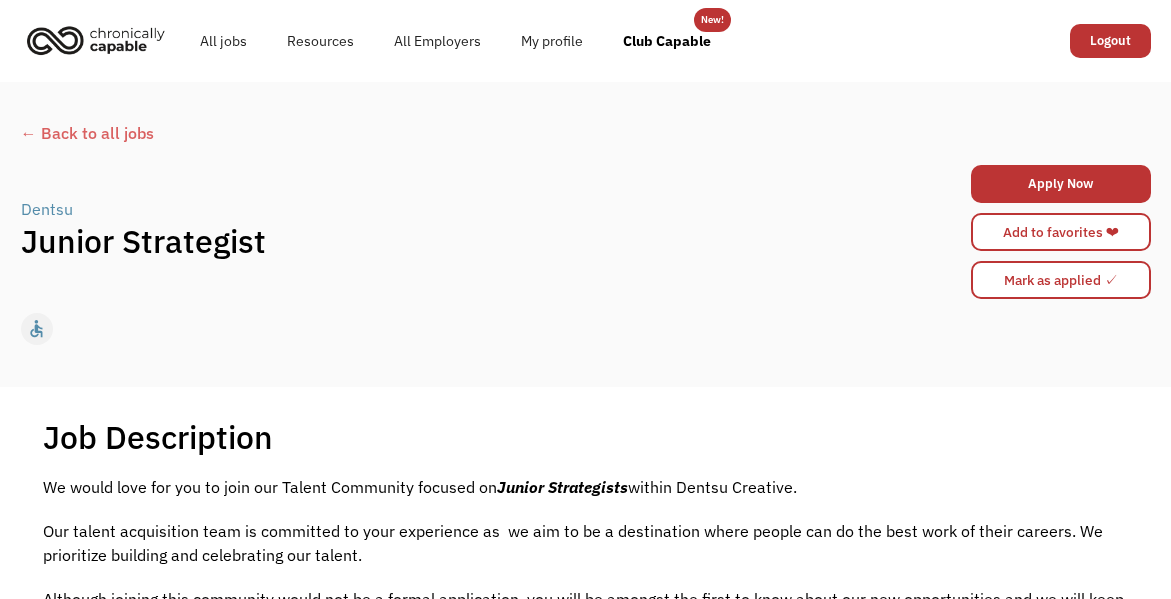 scroll, scrollTop: 0, scrollLeft: 0, axis: both 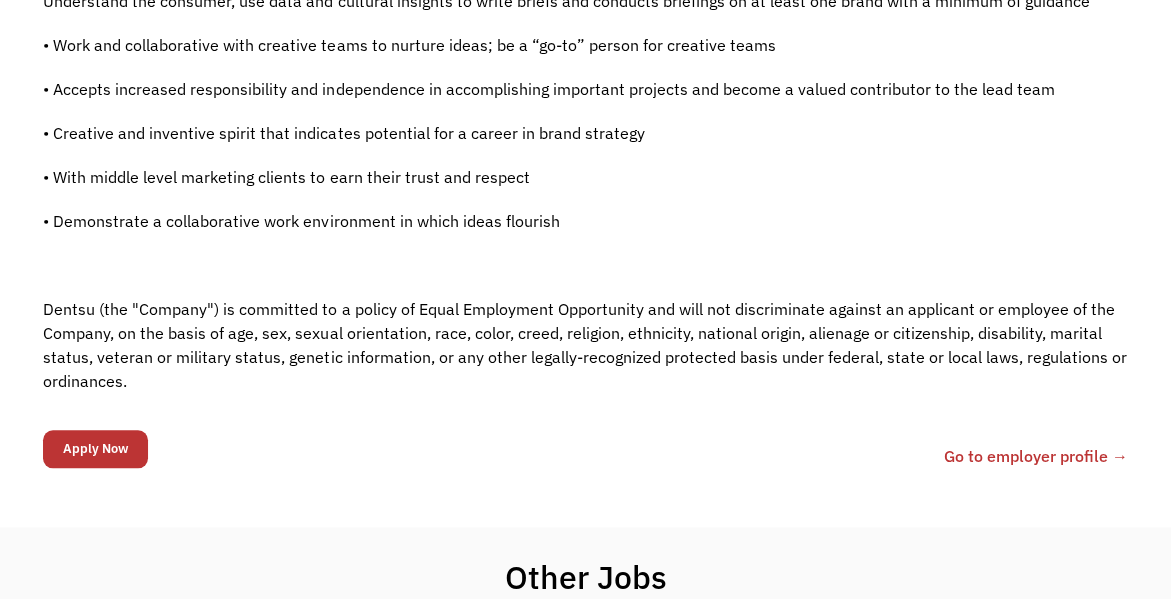 click on "Go to employer profile →" at bounding box center (1036, 456) 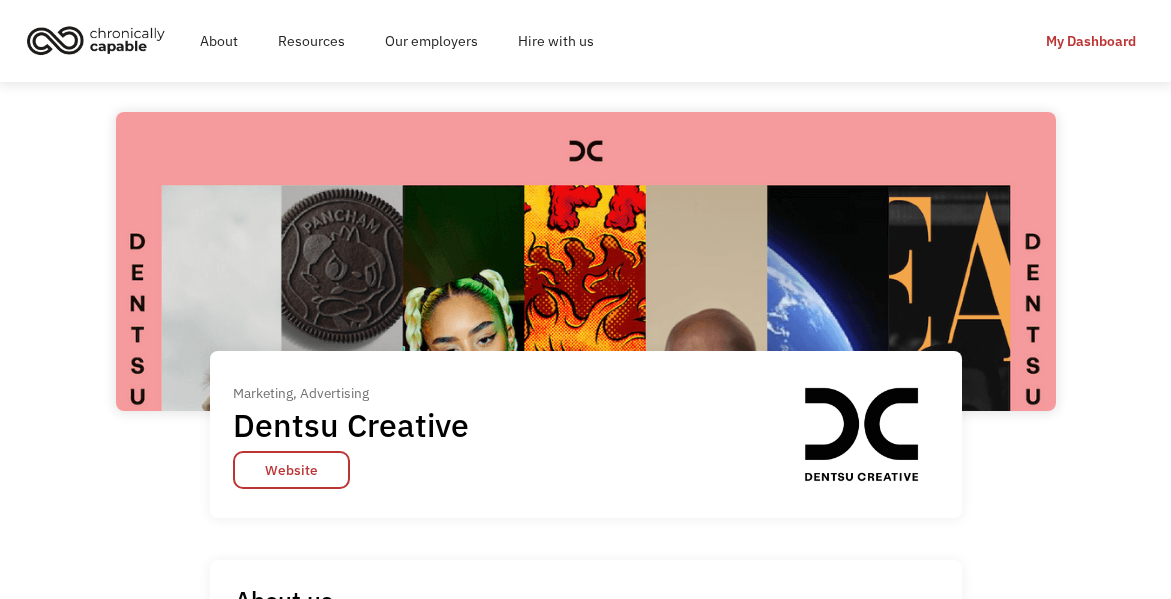 scroll, scrollTop: 0, scrollLeft: 0, axis: both 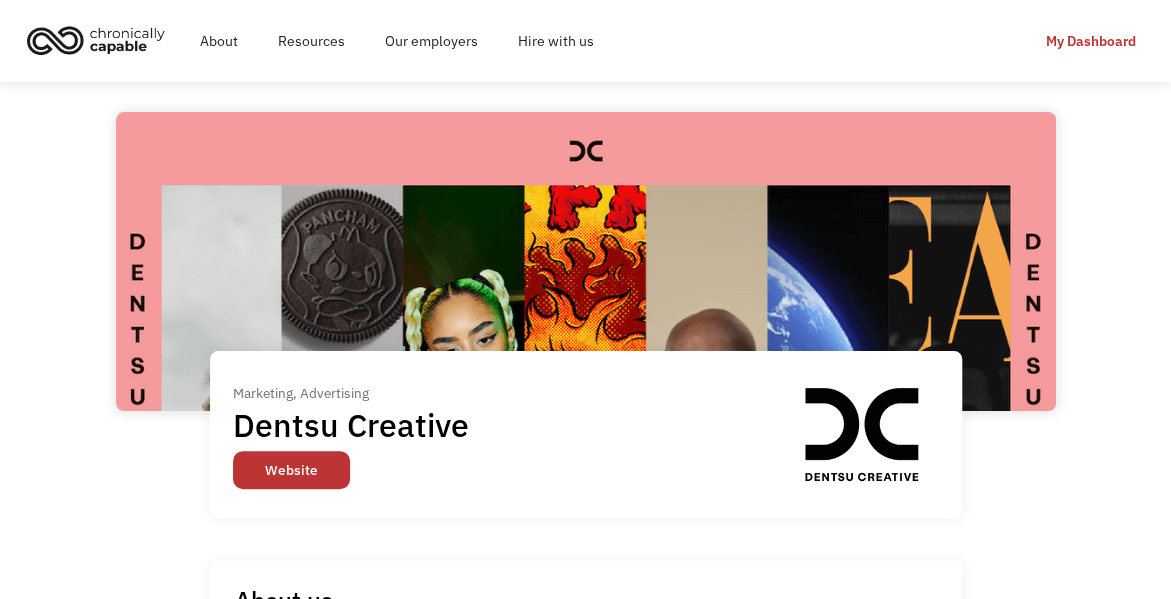 click on "Website" at bounding box center [291, 470] 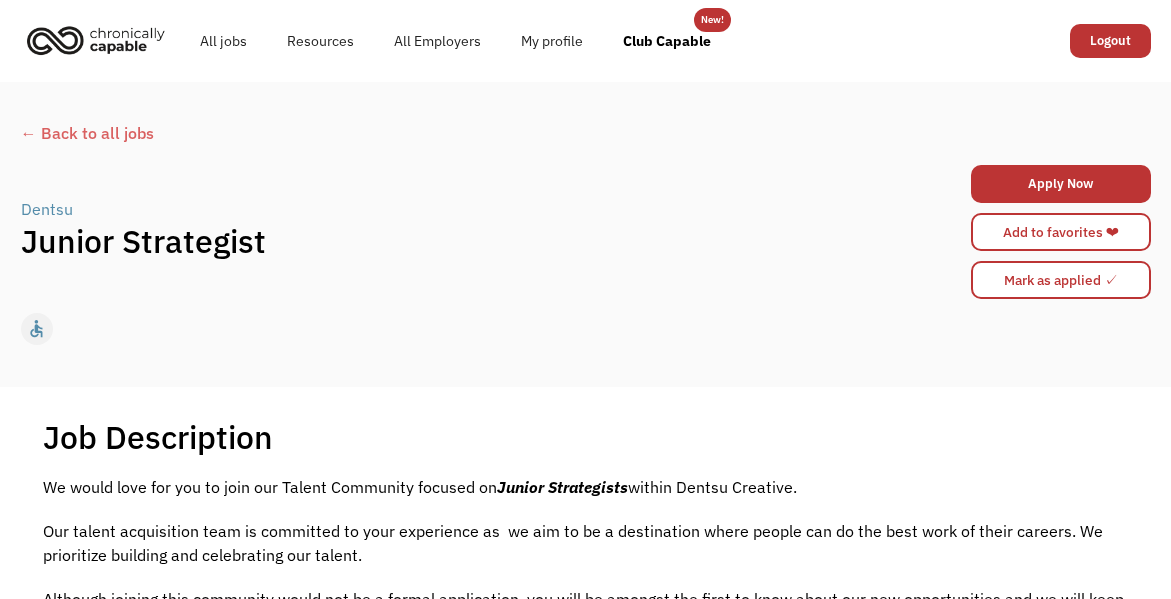 scroll, scrollTop: 0, scrollLeft: 0, axis: both 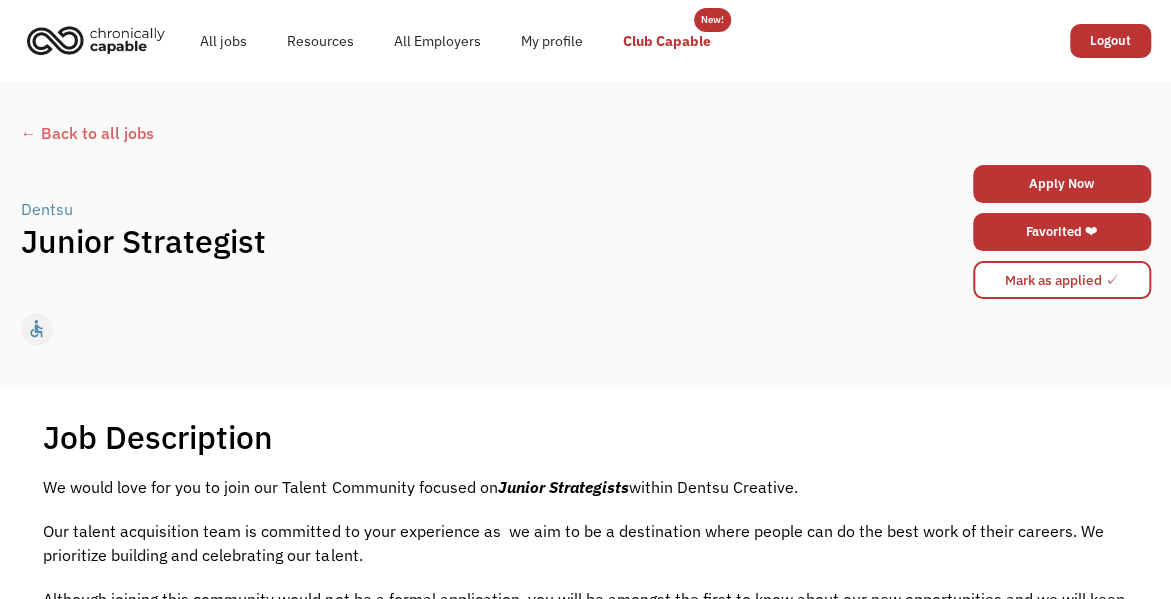 click on "Club Capable" at bounding box center (667, 41) 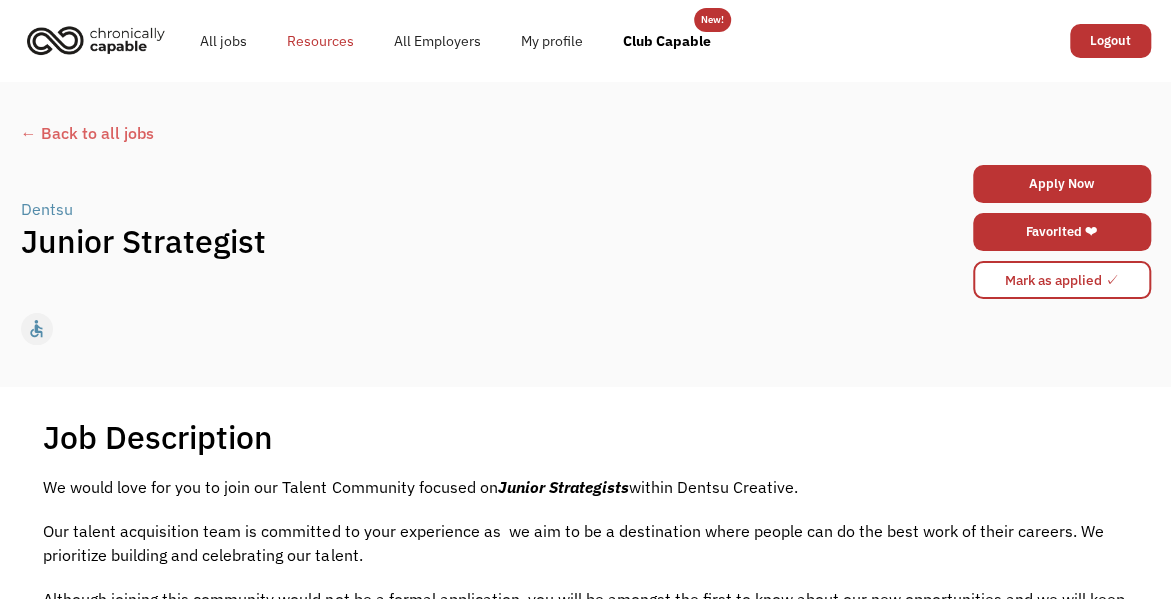 click on "Resources" at bounding box center (320, 41) 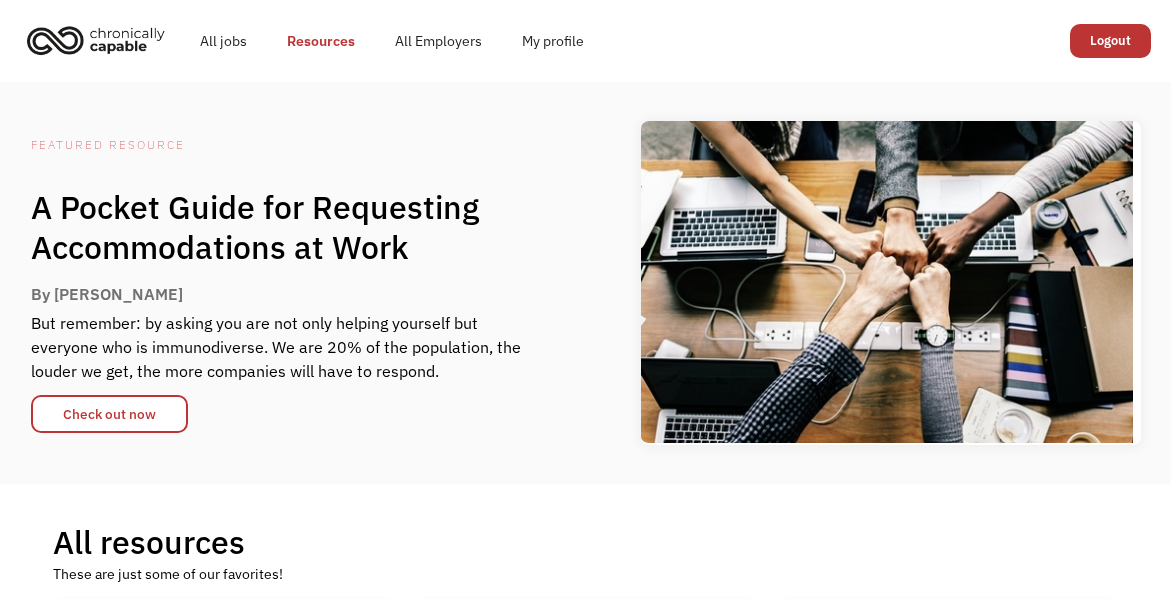 scroll, scrollTop: 0, scrollLeft: 0, axis: both 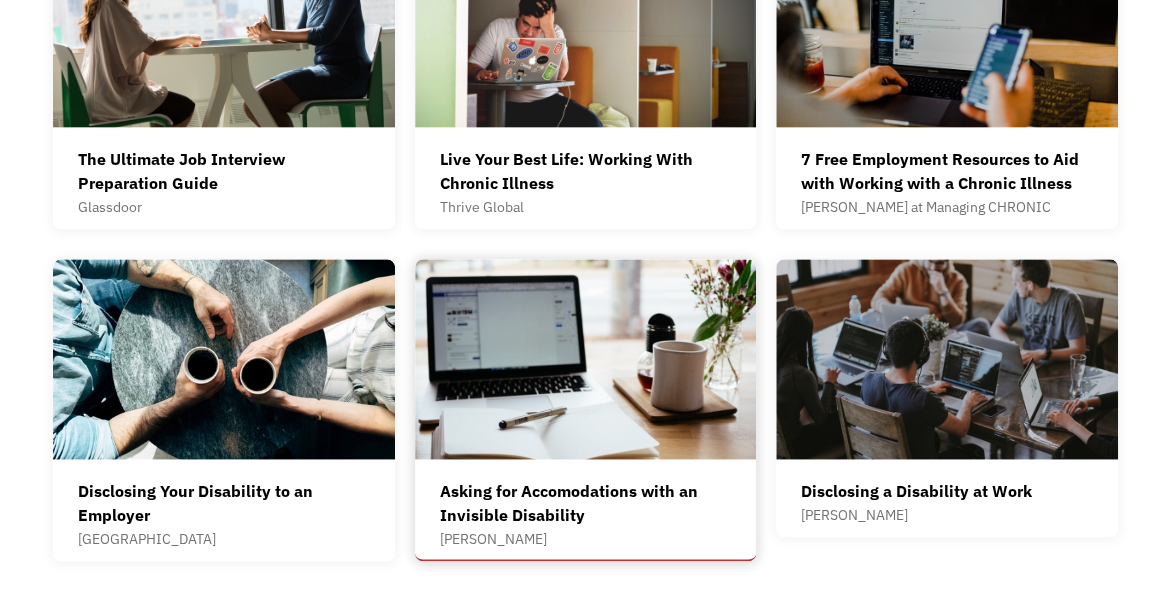 click on "Asking for Accomodations with an Invisible Disability" at bounding box center (585, 503) 